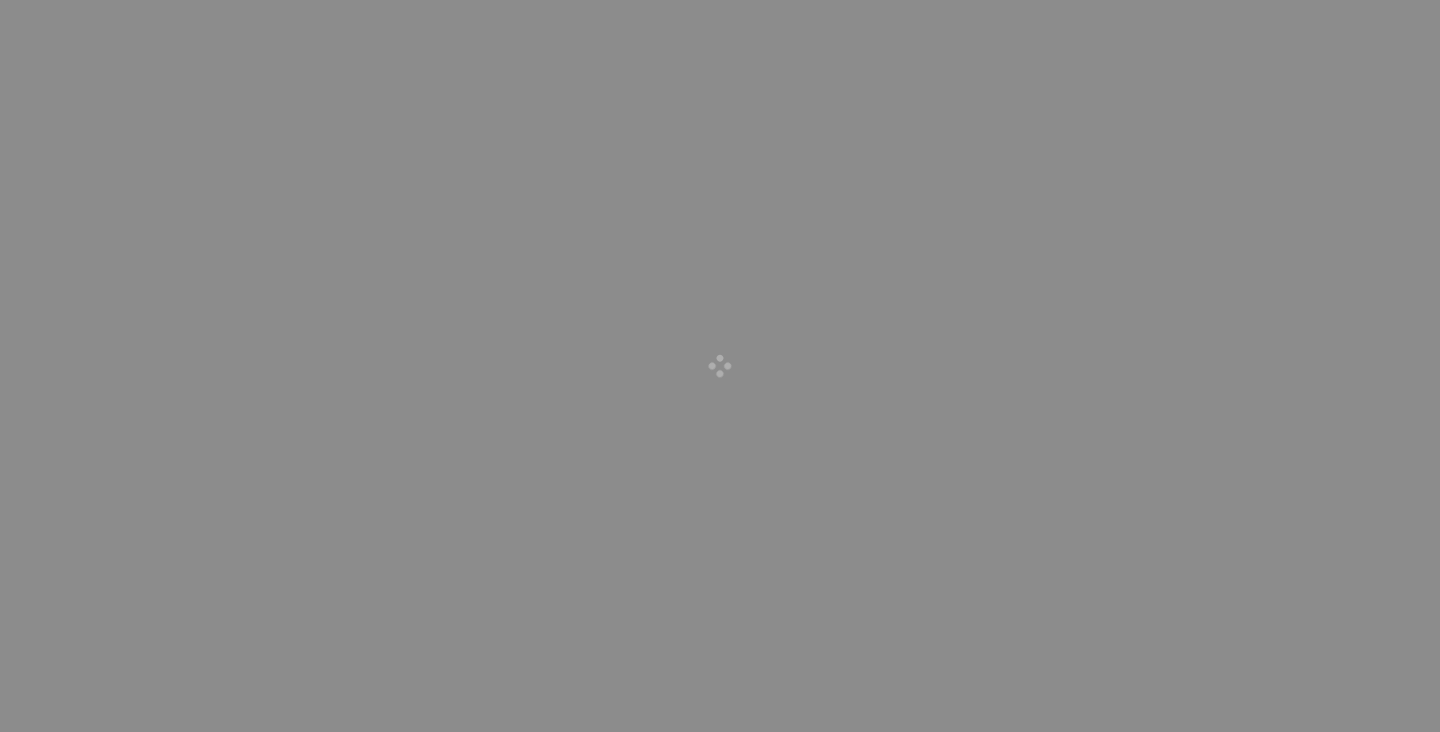scroll, scrollTop: 0, scrollLeft: 0, axis: both 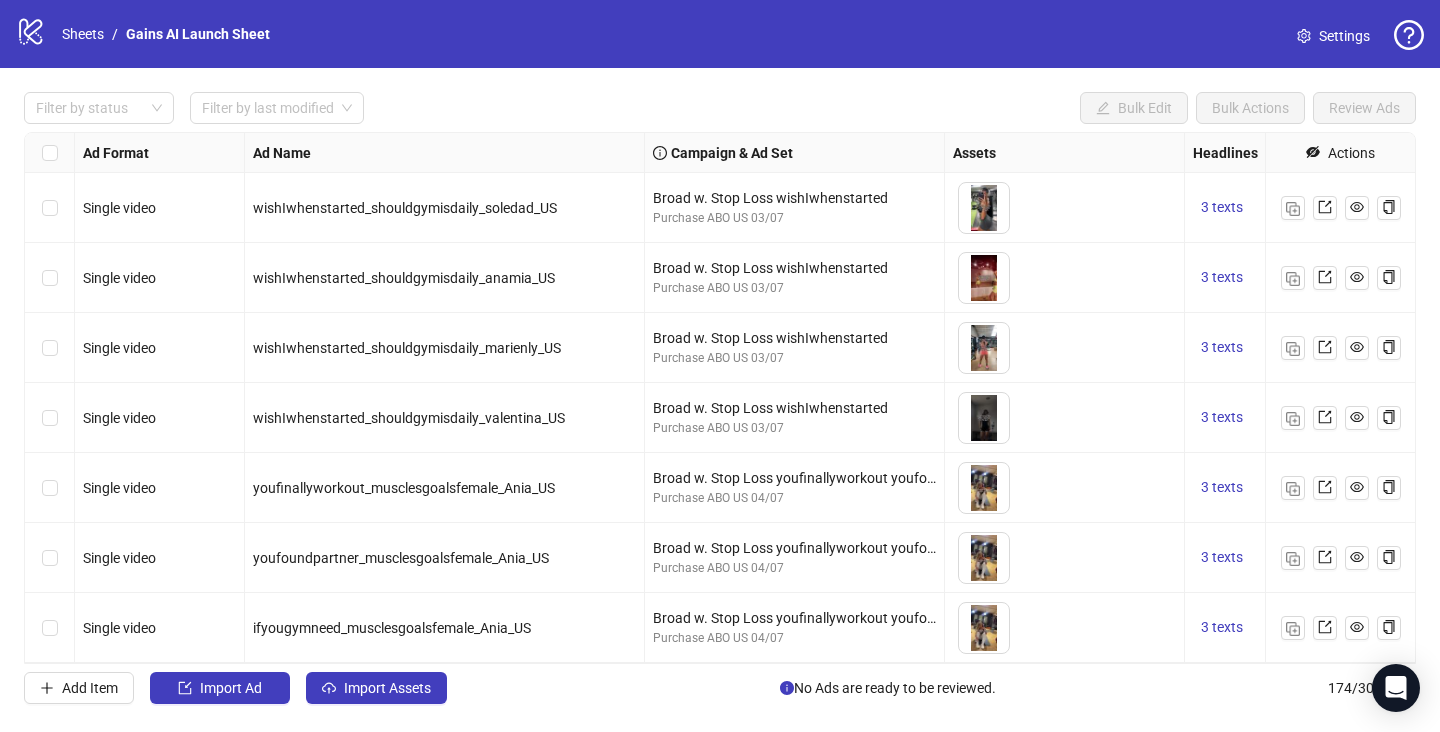 click at bounding box center [50, 278] 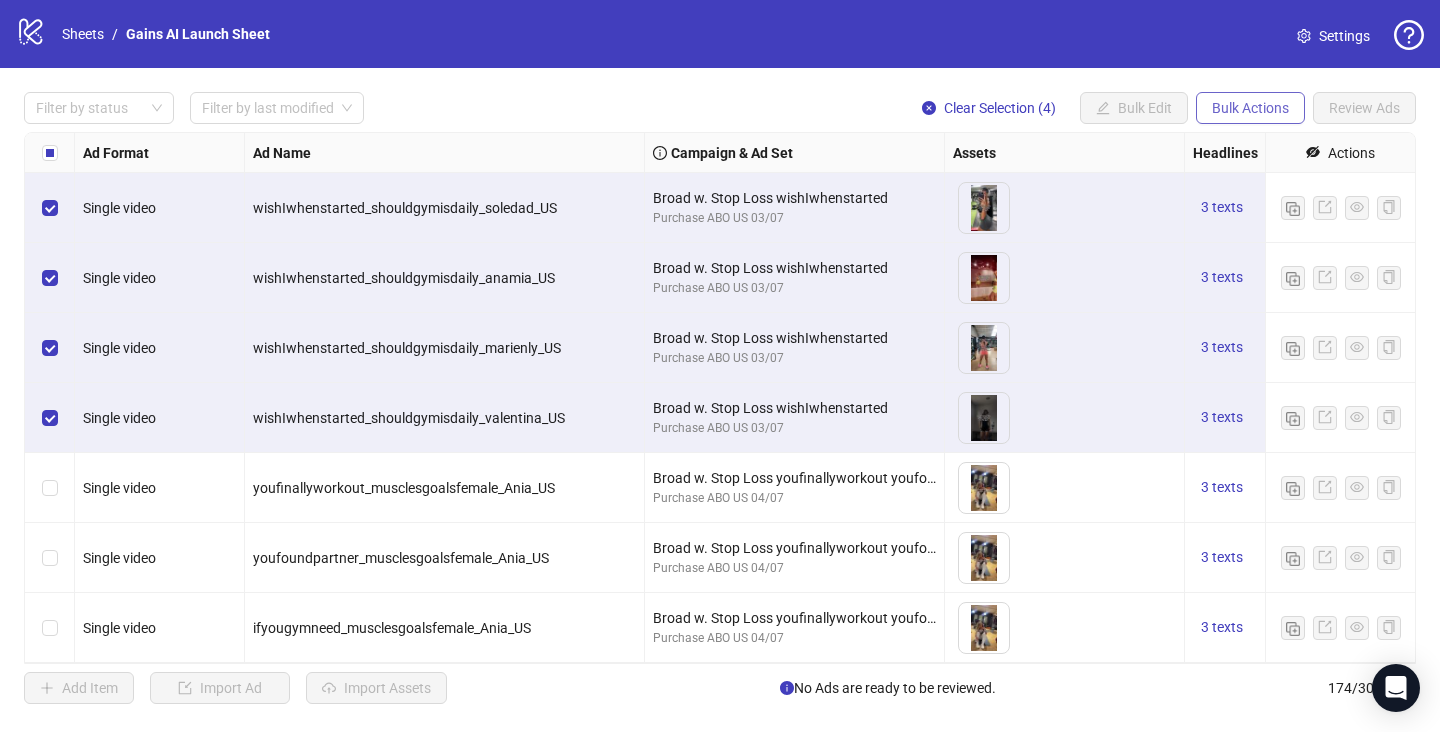 click on "Bulk Actions" at bounding box center [1250, 108] 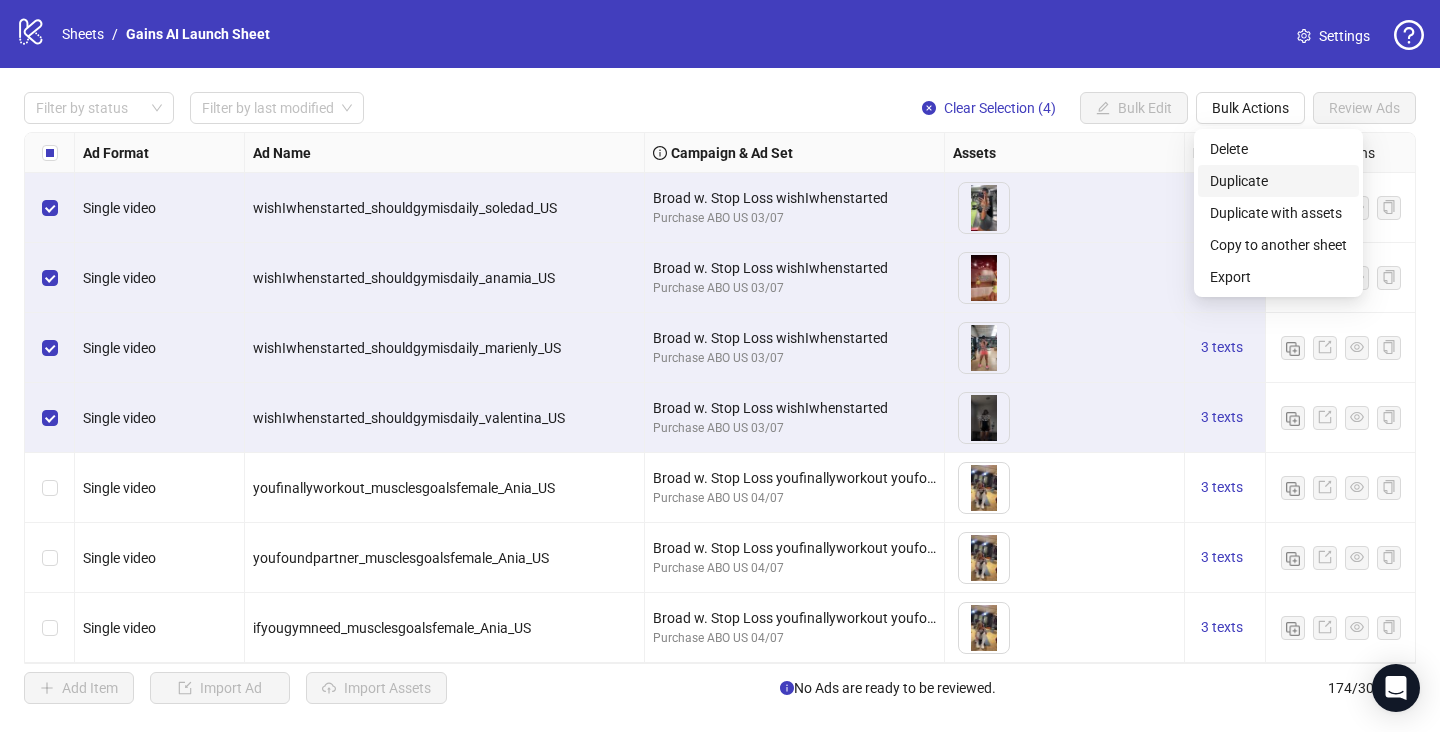 click on "Duplicate" at bounding box center (1278, 181) 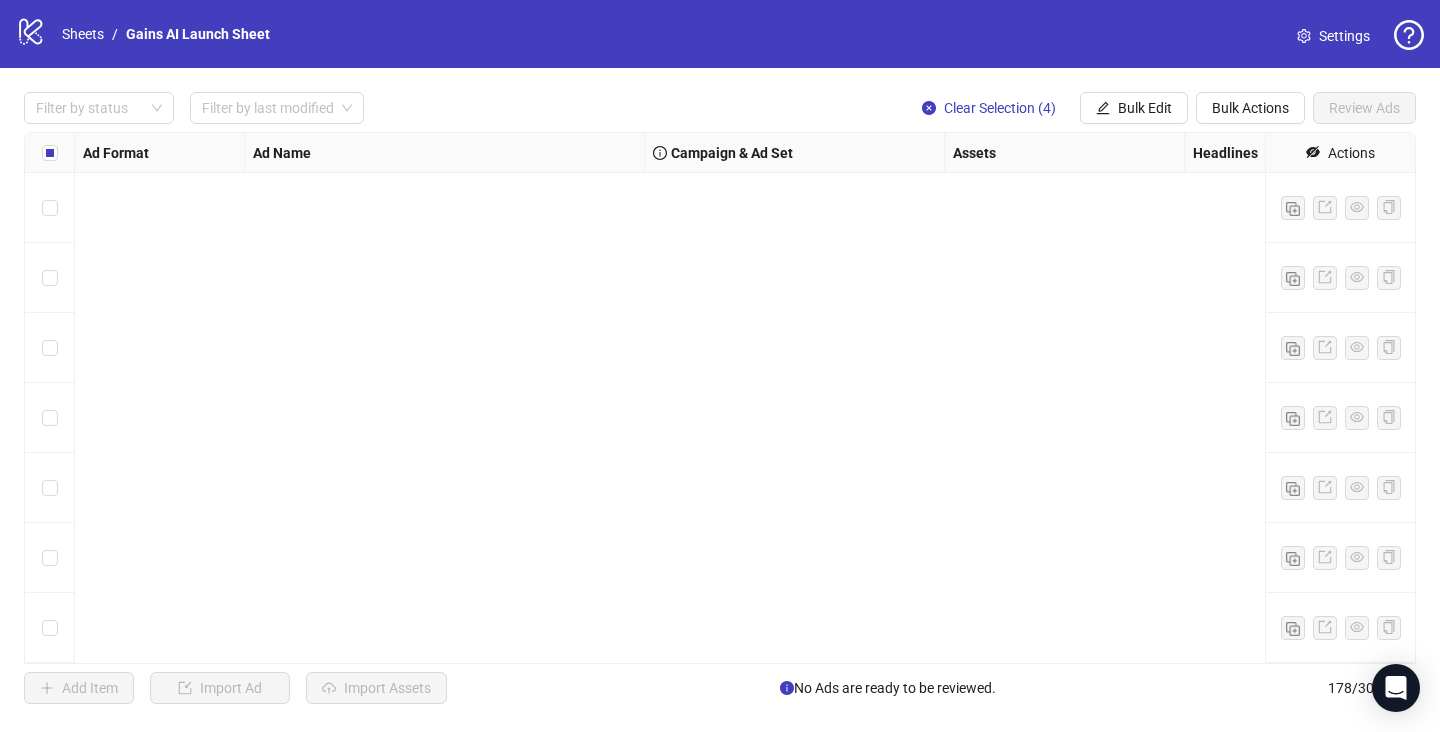 scroll, scrollTop: 11970, scrollLeft: 0, axis: vertical 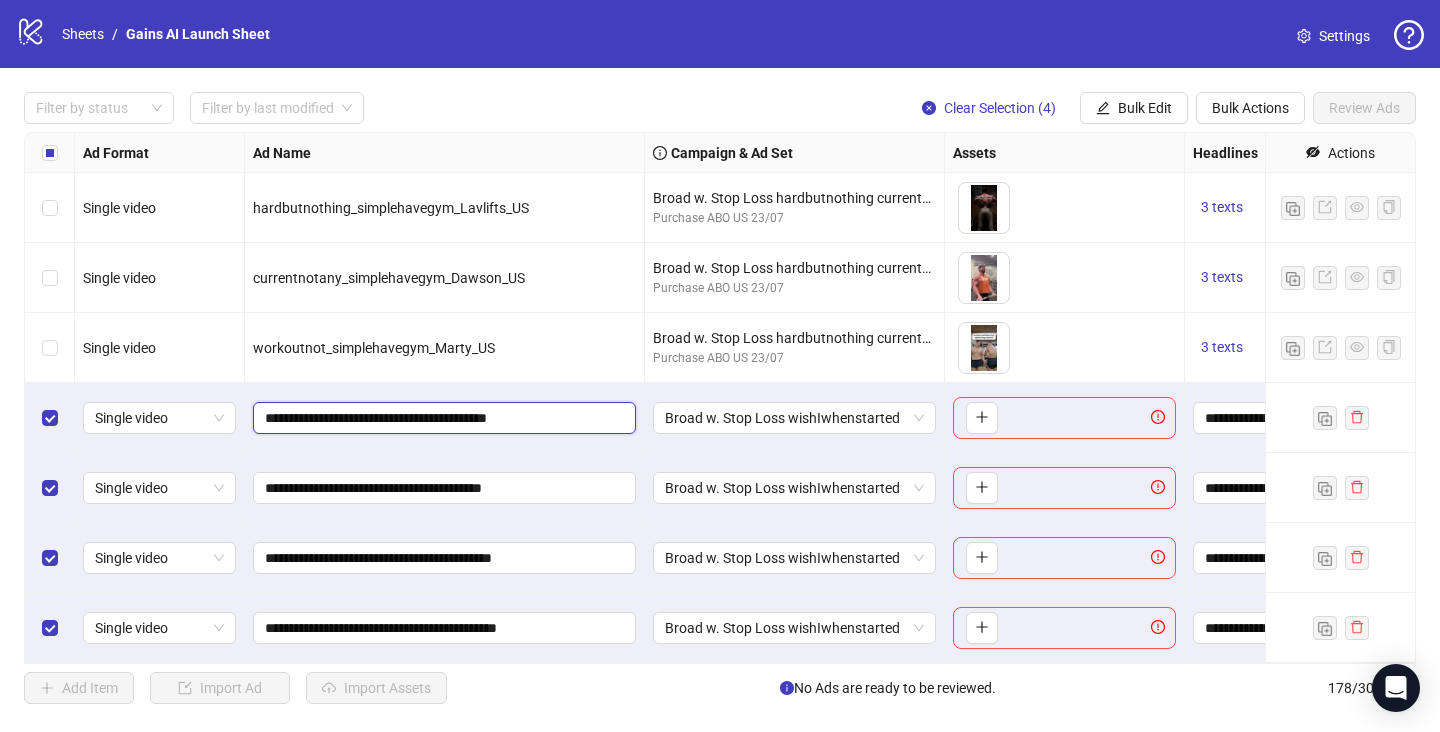 click on "**********" at bounding box center [442, 418] 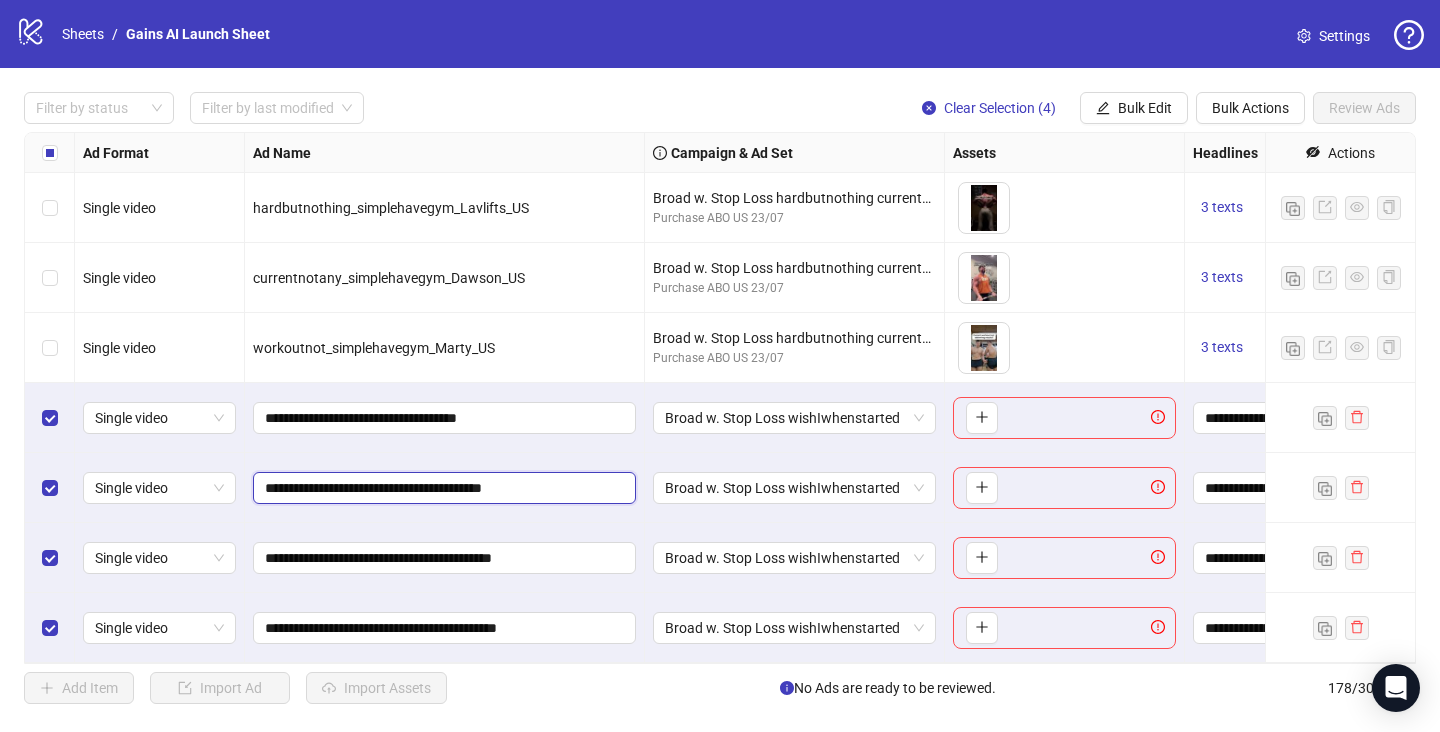 click on "**********" at bounding box center [442, 488] 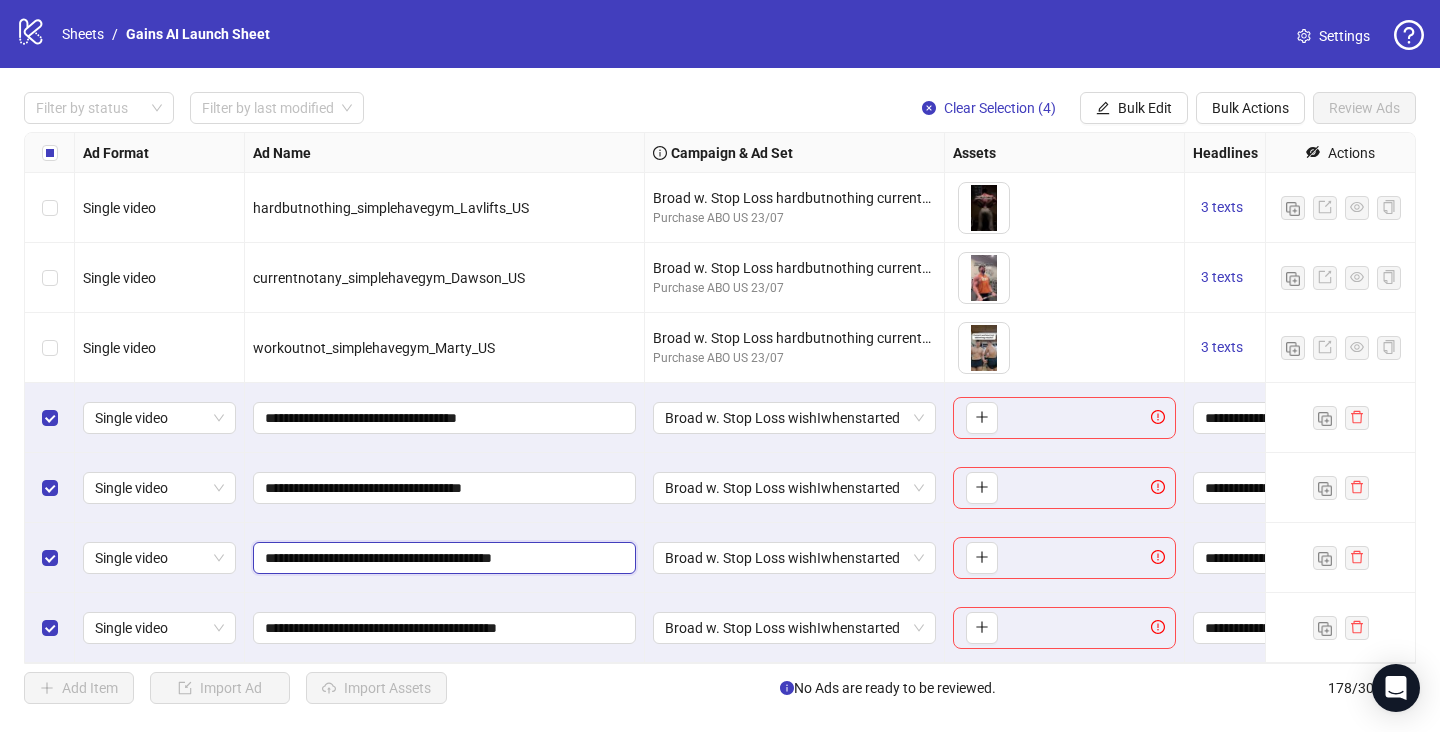 click on "**********" at bounding box center (442, 558) 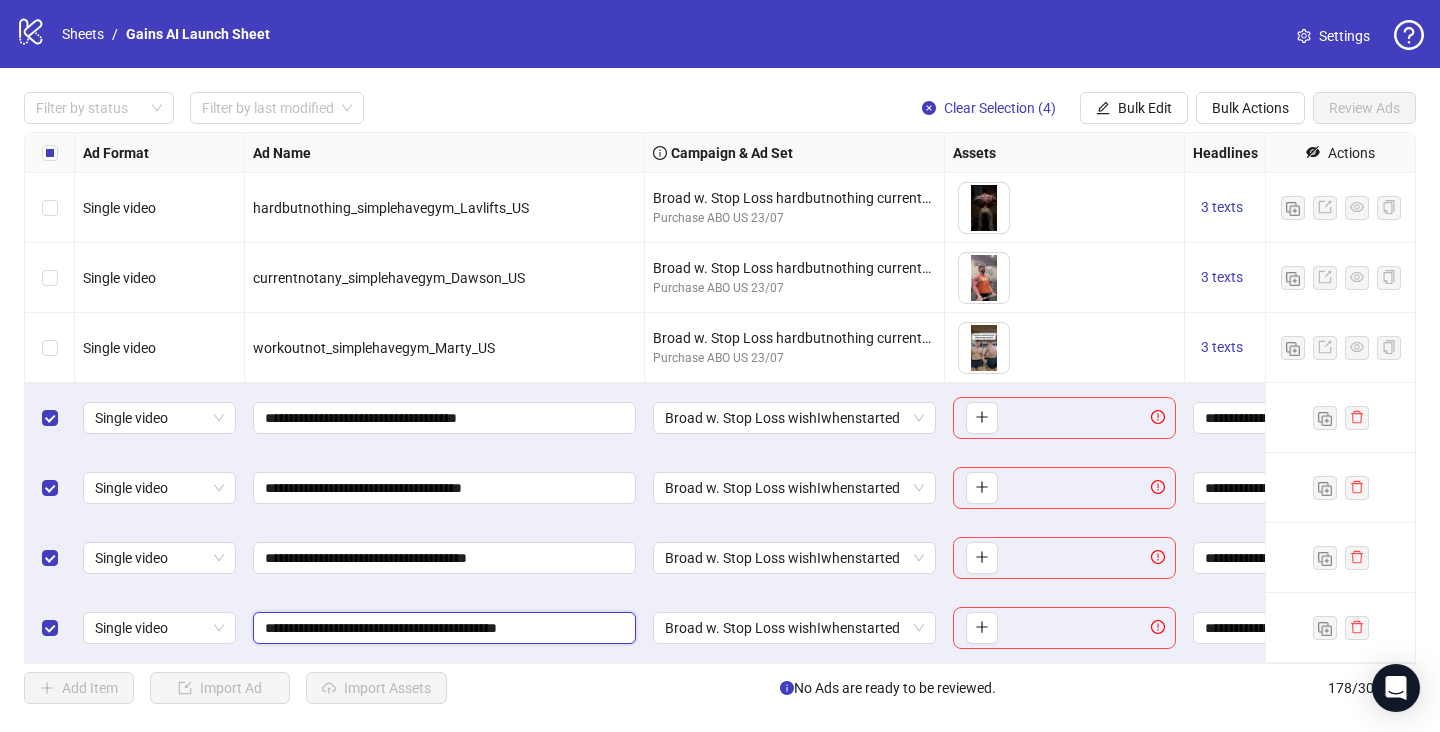 click on "**********" at bounding box center [442, 628] 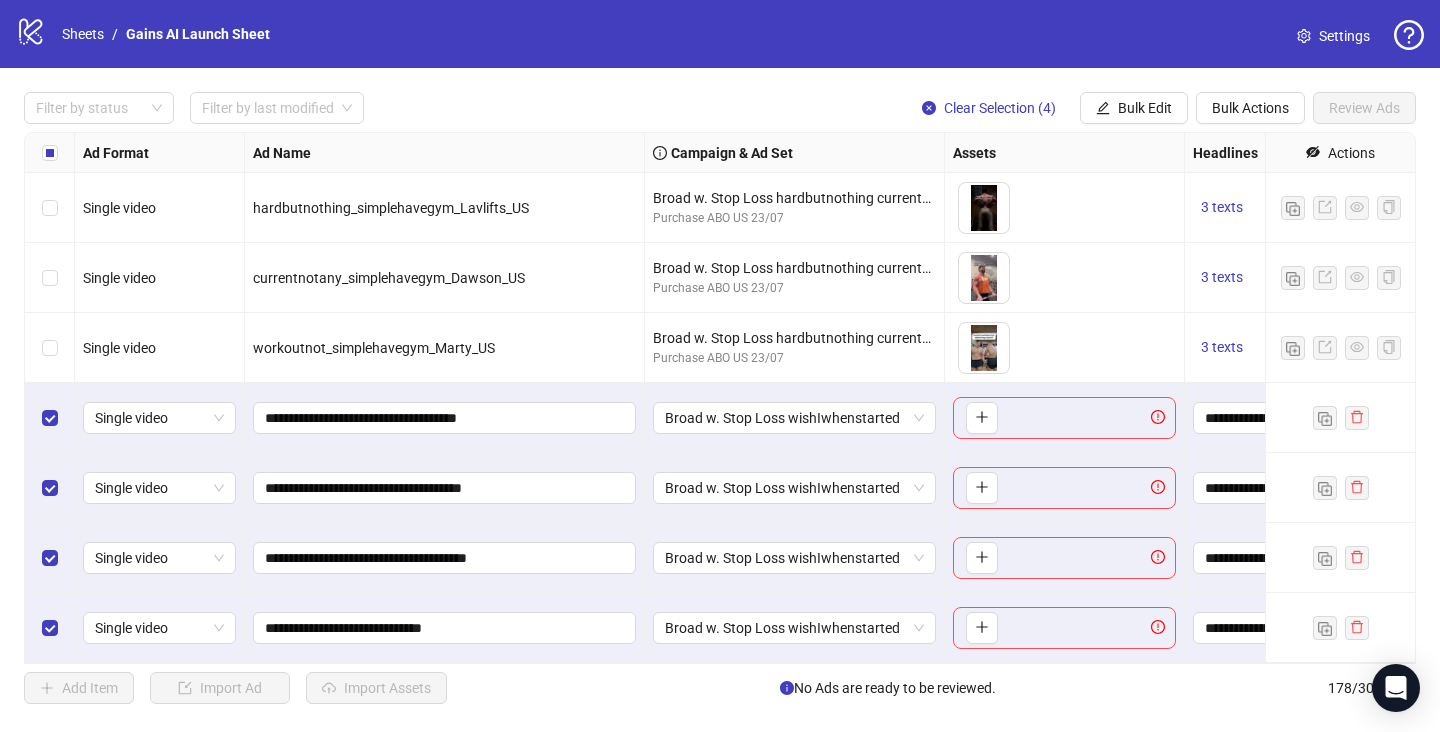 click on "**********" at bounding box center (445, 628) 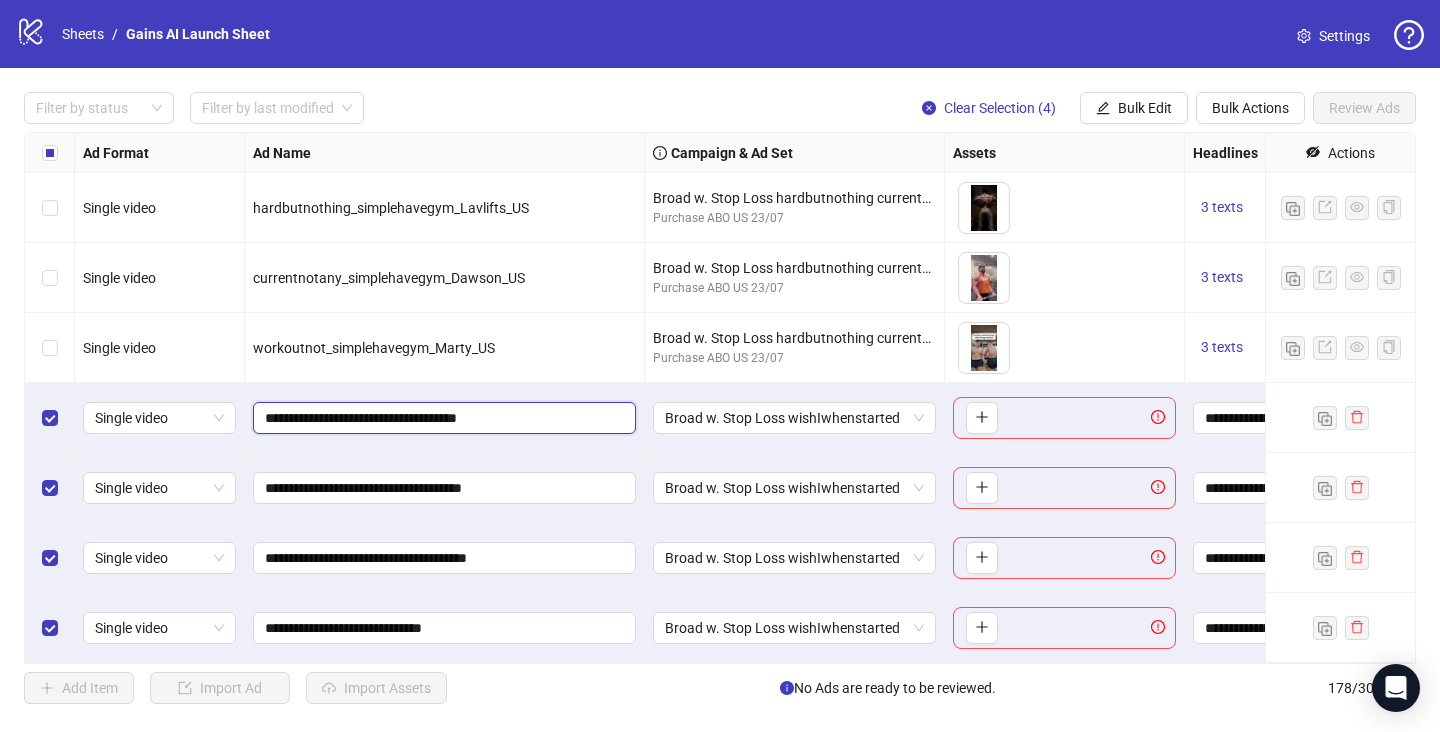 click on "**********" at bounding box center [442, 418] 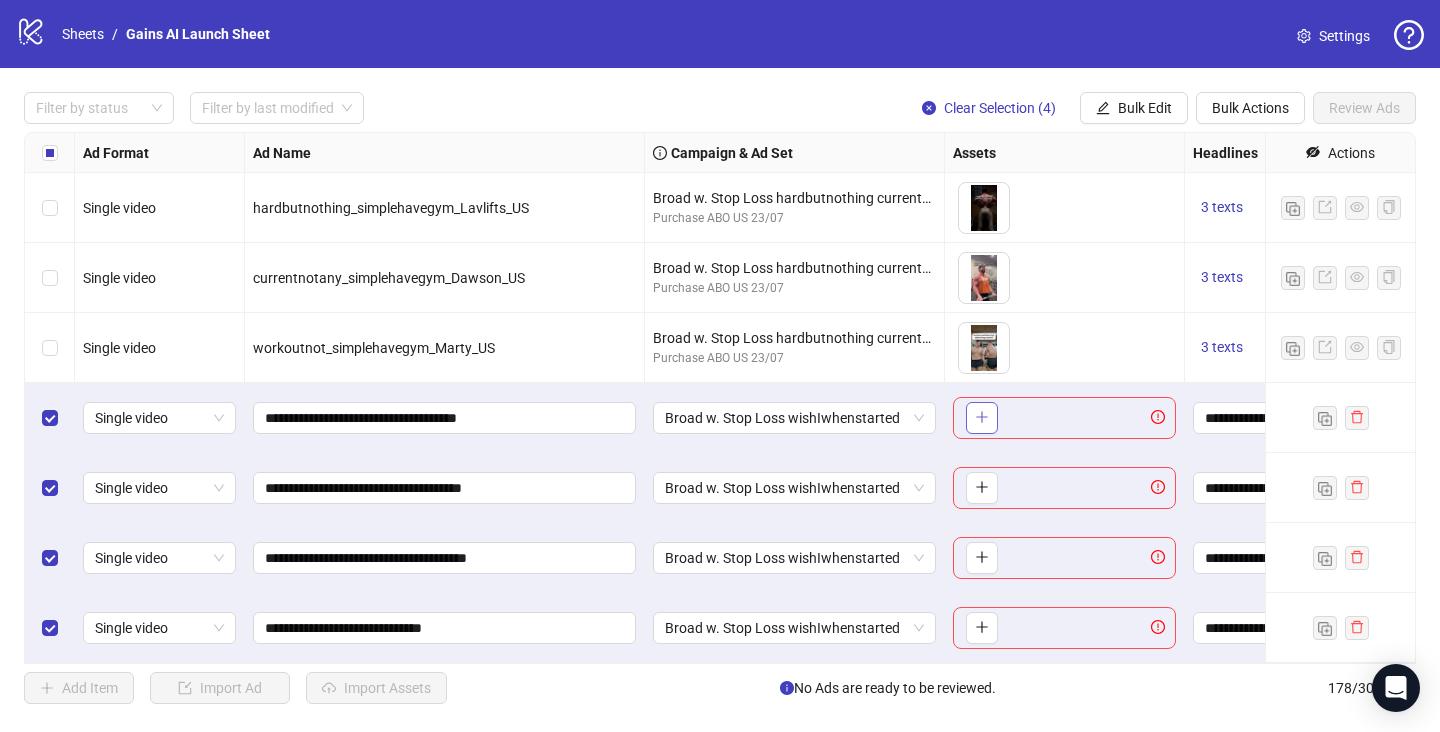 click at bounding box center (982, 418) 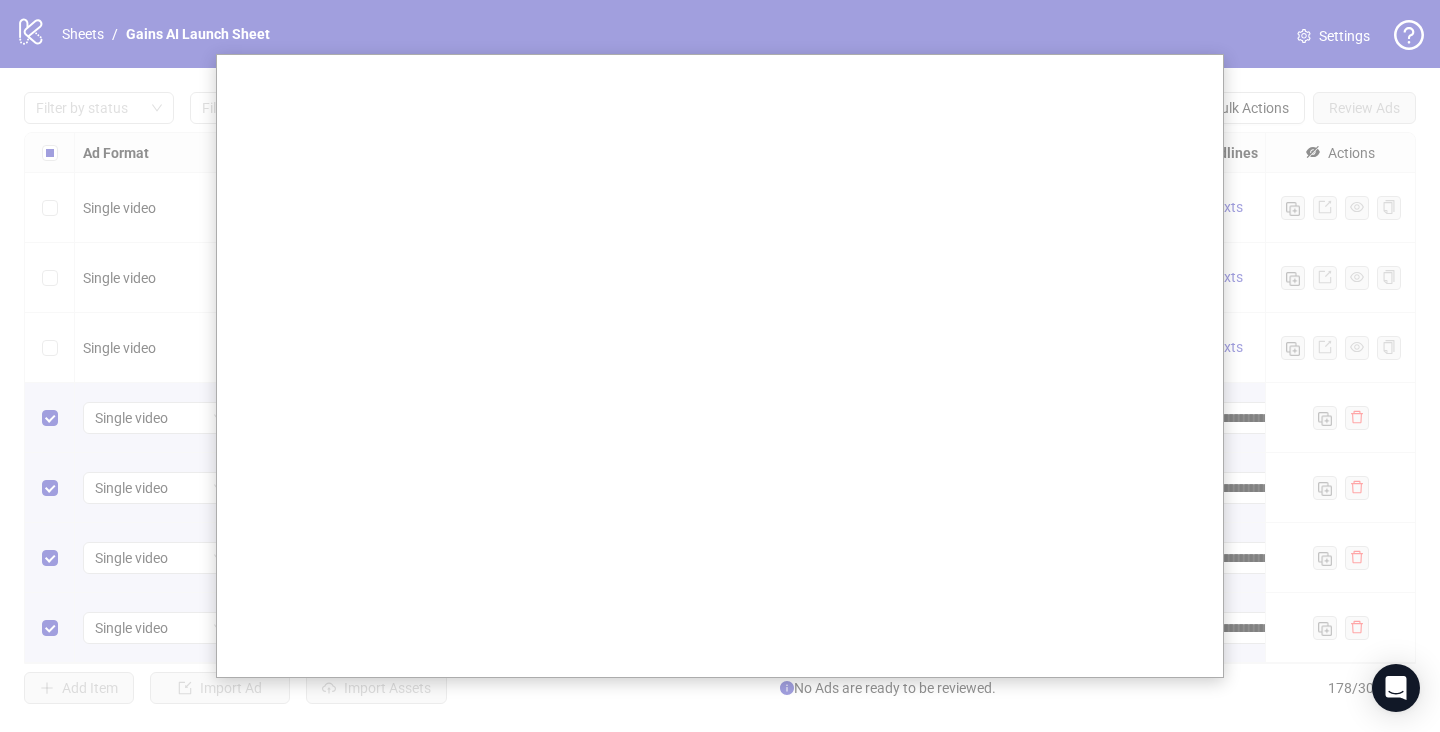 click at bounding box center [720, 366] 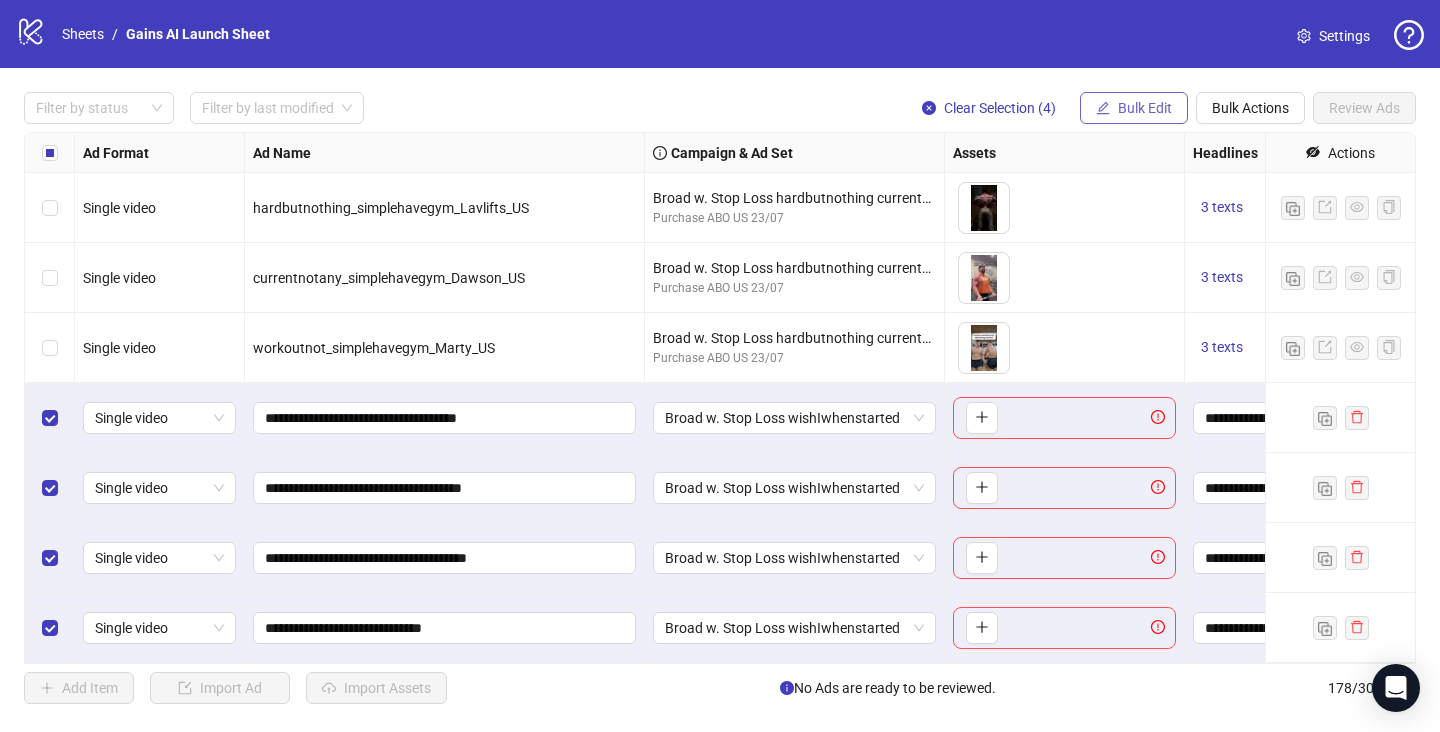 click on "Bulk Edit" at bounding box center [1145, 108] 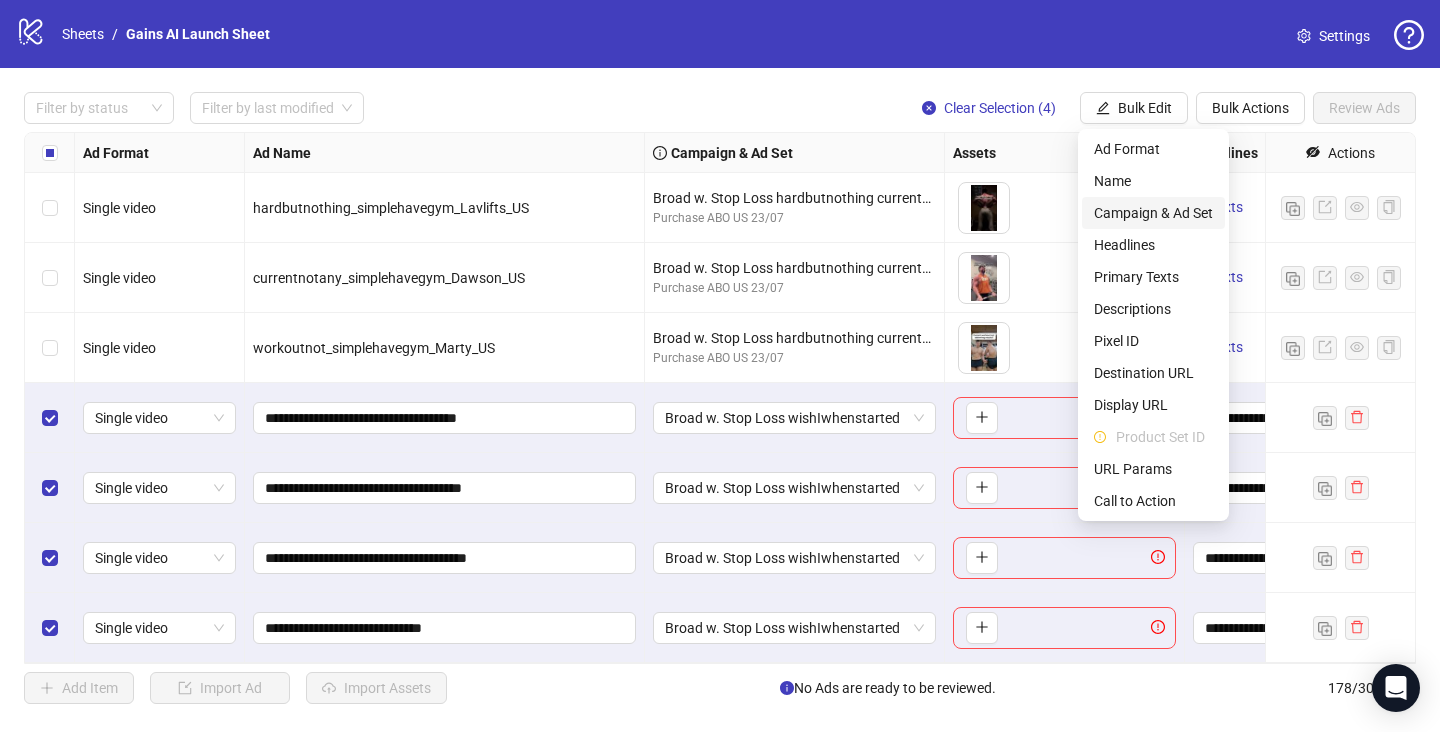 click on "Campaign & Ad Set" at bounding box center [1153, 213] 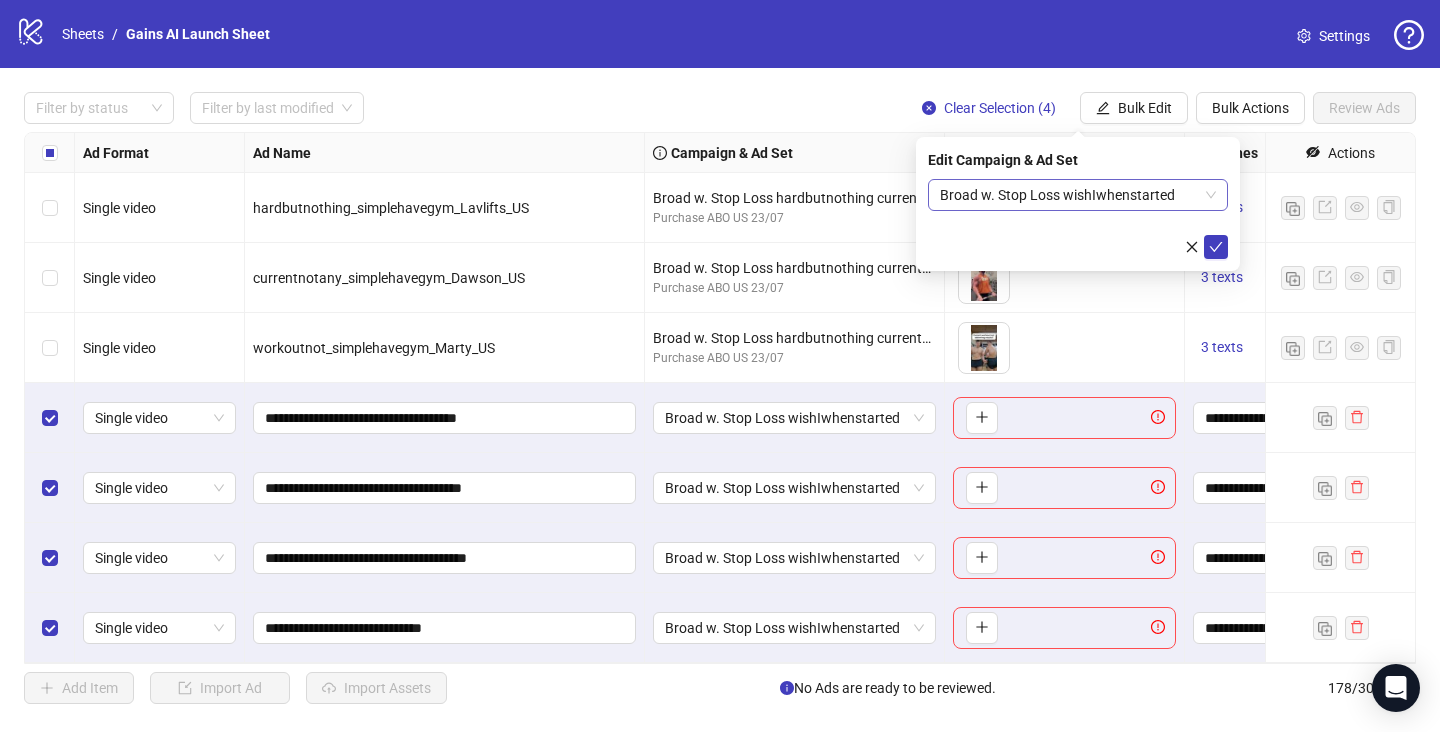 click on "Broad w. Stop Loss wishIwhenstarted" at bounding box center [1078, 195] 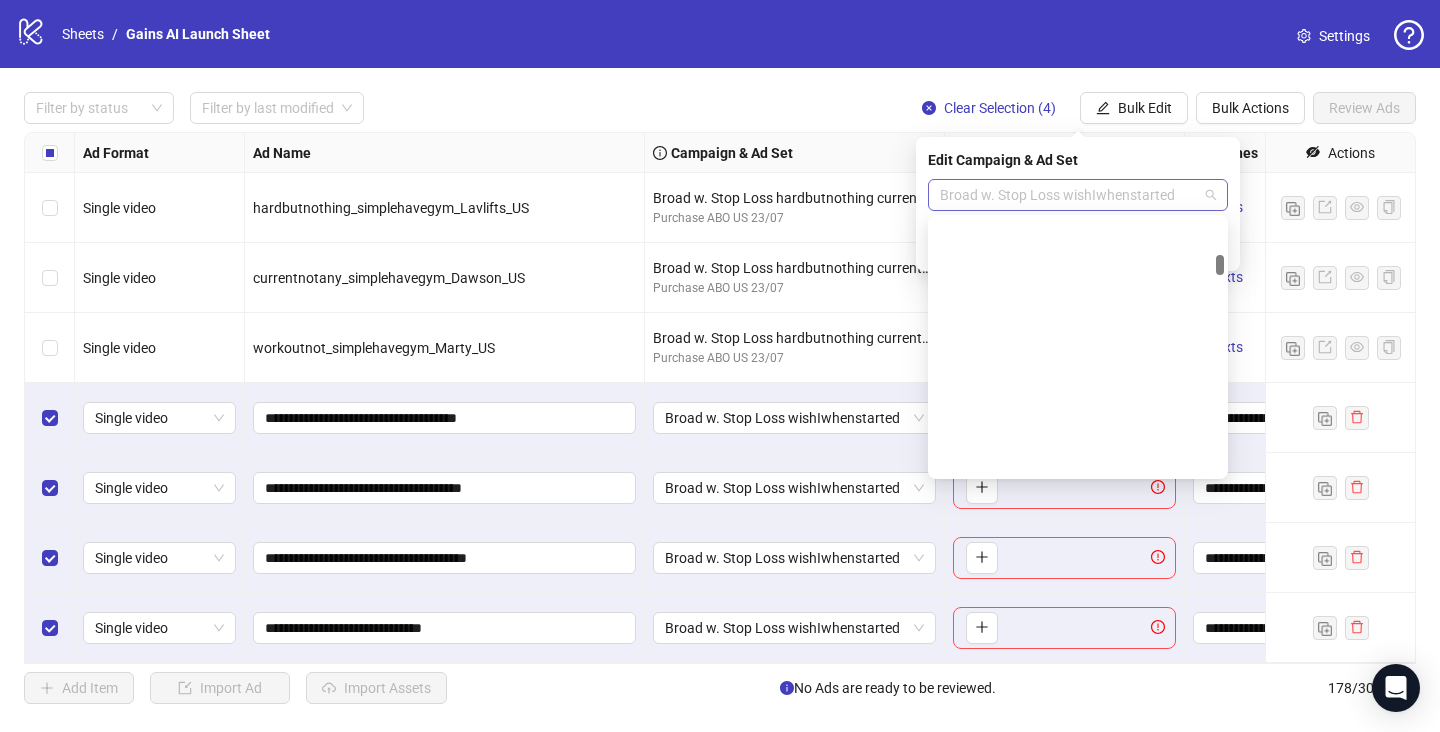 scroll, scrollTop: 1993, scrollLeft: 0, axis: vertical 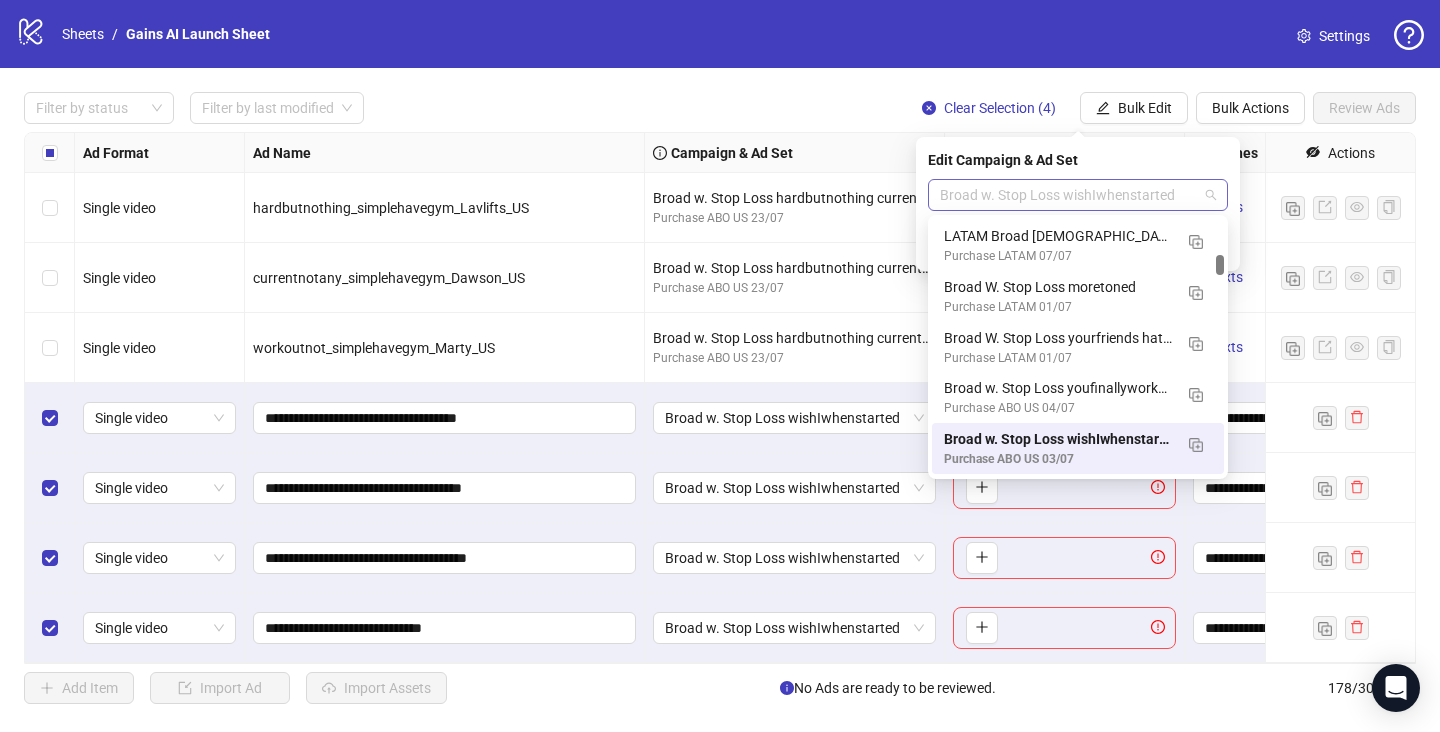 paste on "**********" 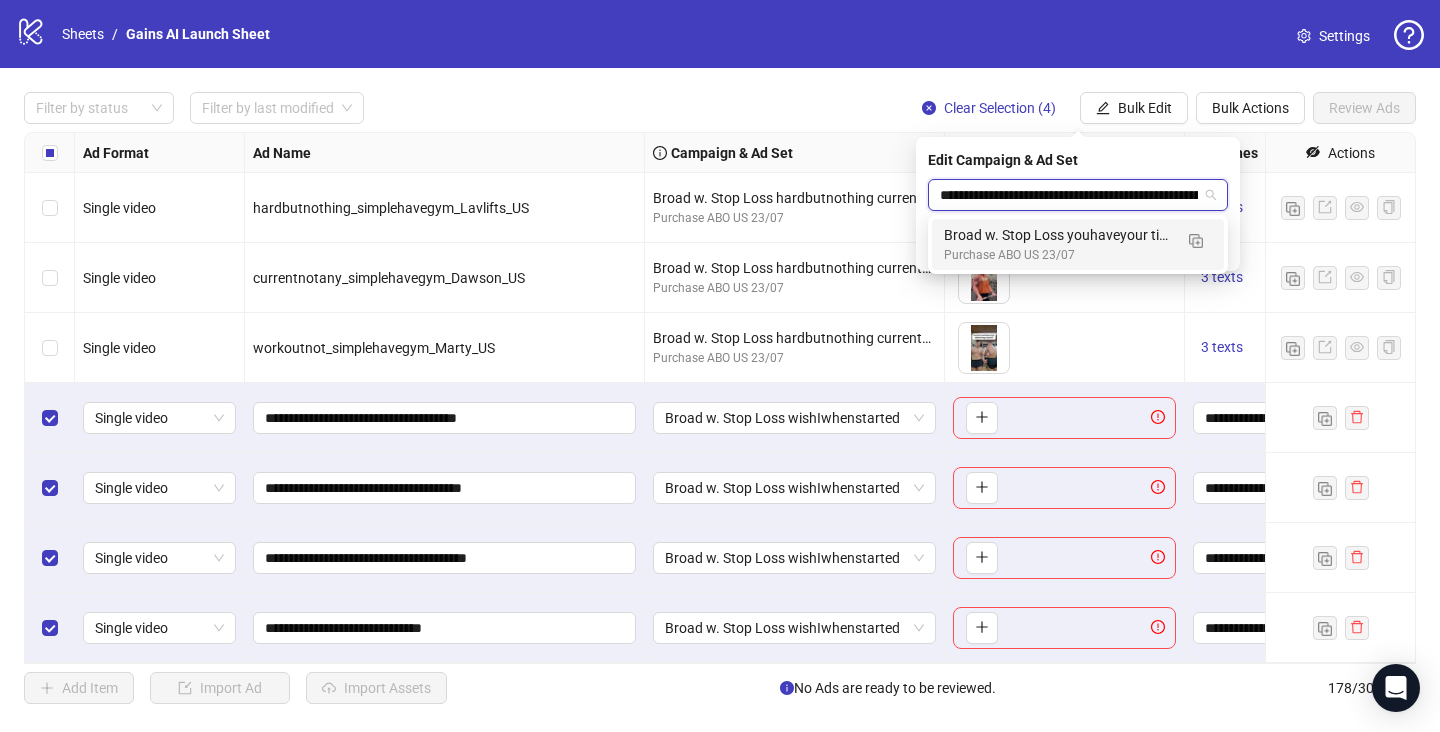 scroll, scrollTop: 0, scrollLeft: 173, axis: horizontal 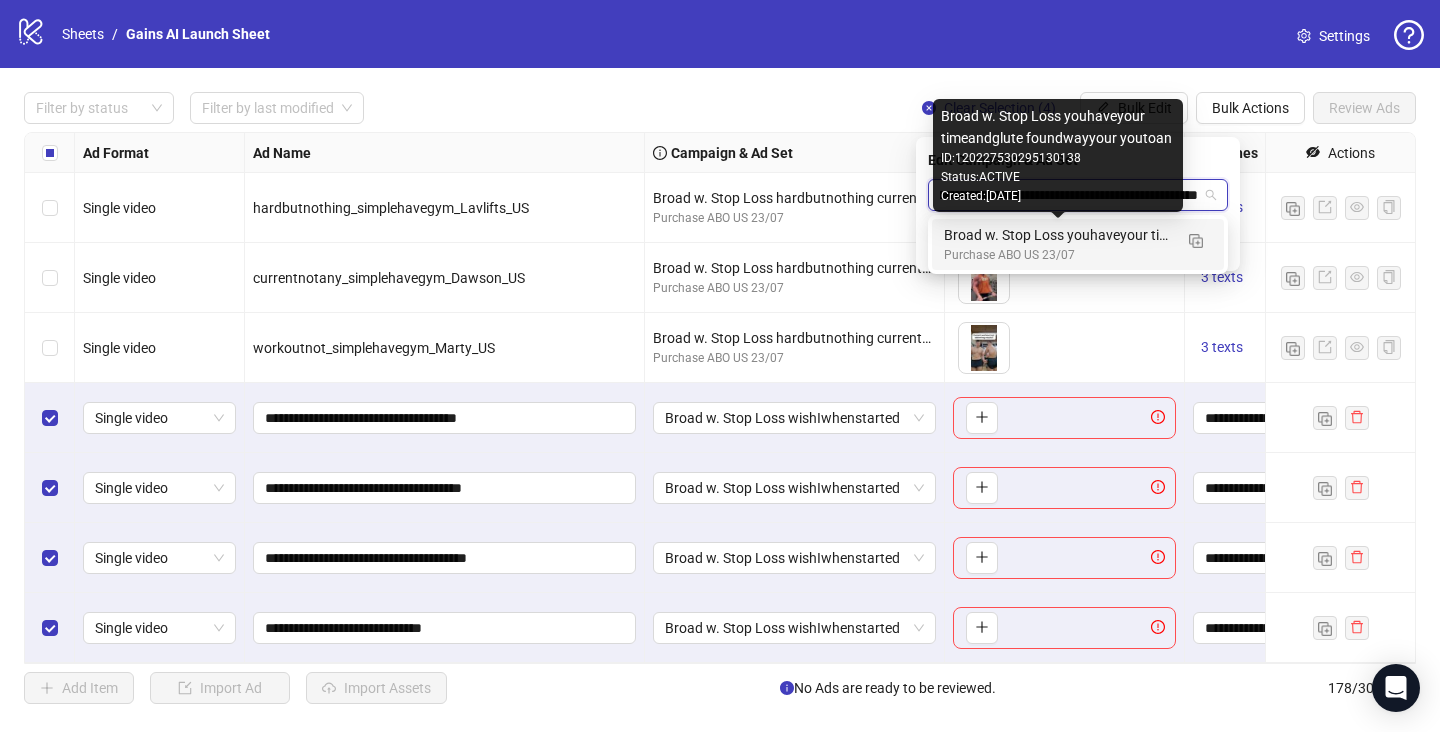 click on "Broad w. Stop Loss youhaveyour timeandglute foundwayyour youtoan" at bounding box center (1058, 235) 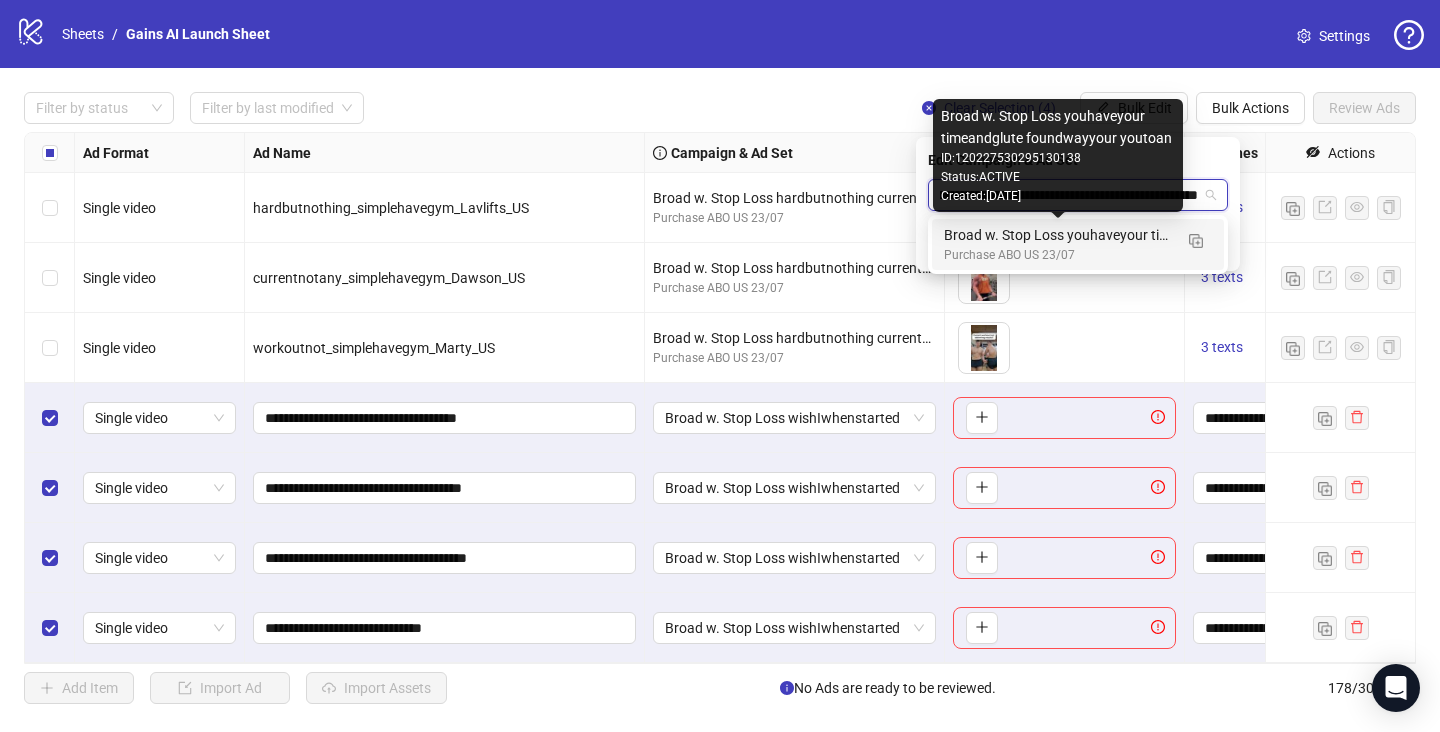 type 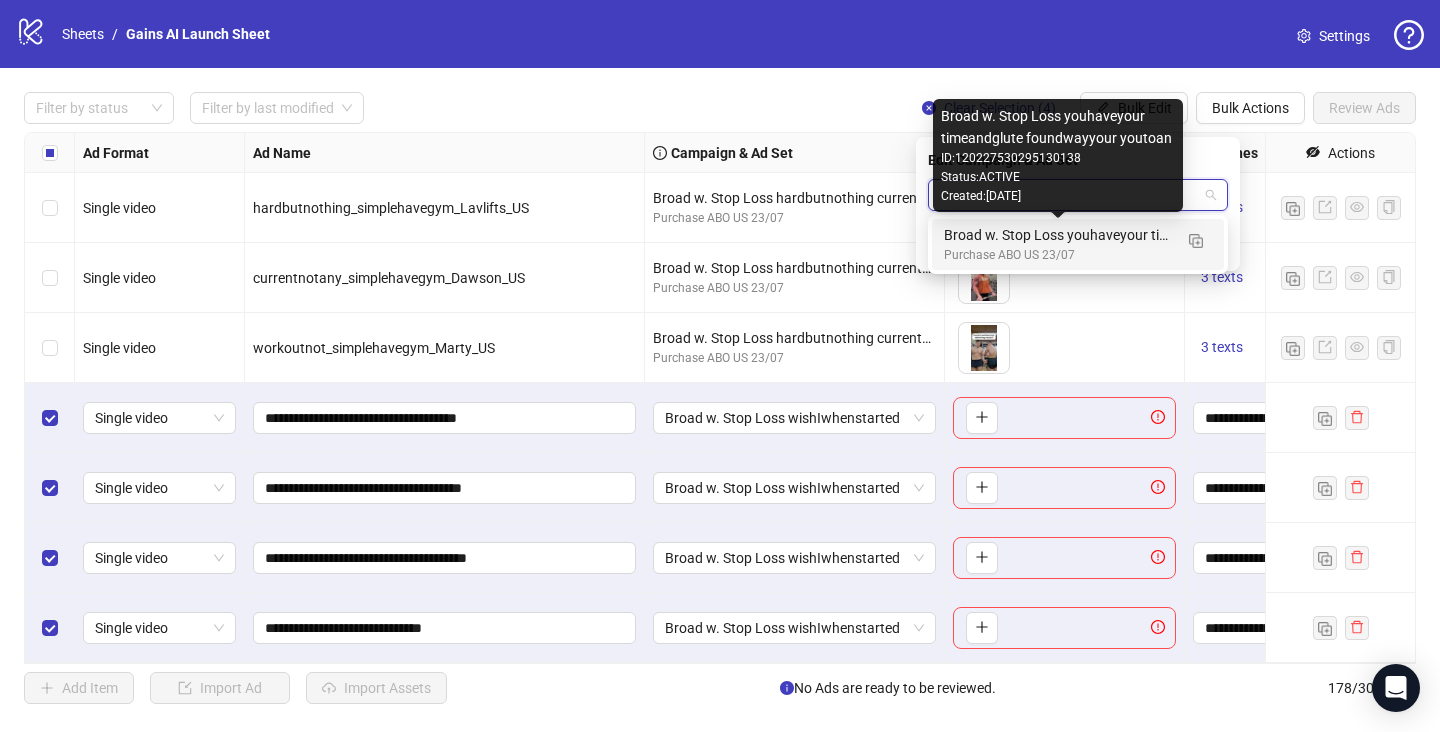 scroll, scrollTop: 0, scrollLeft: 0, axis: both 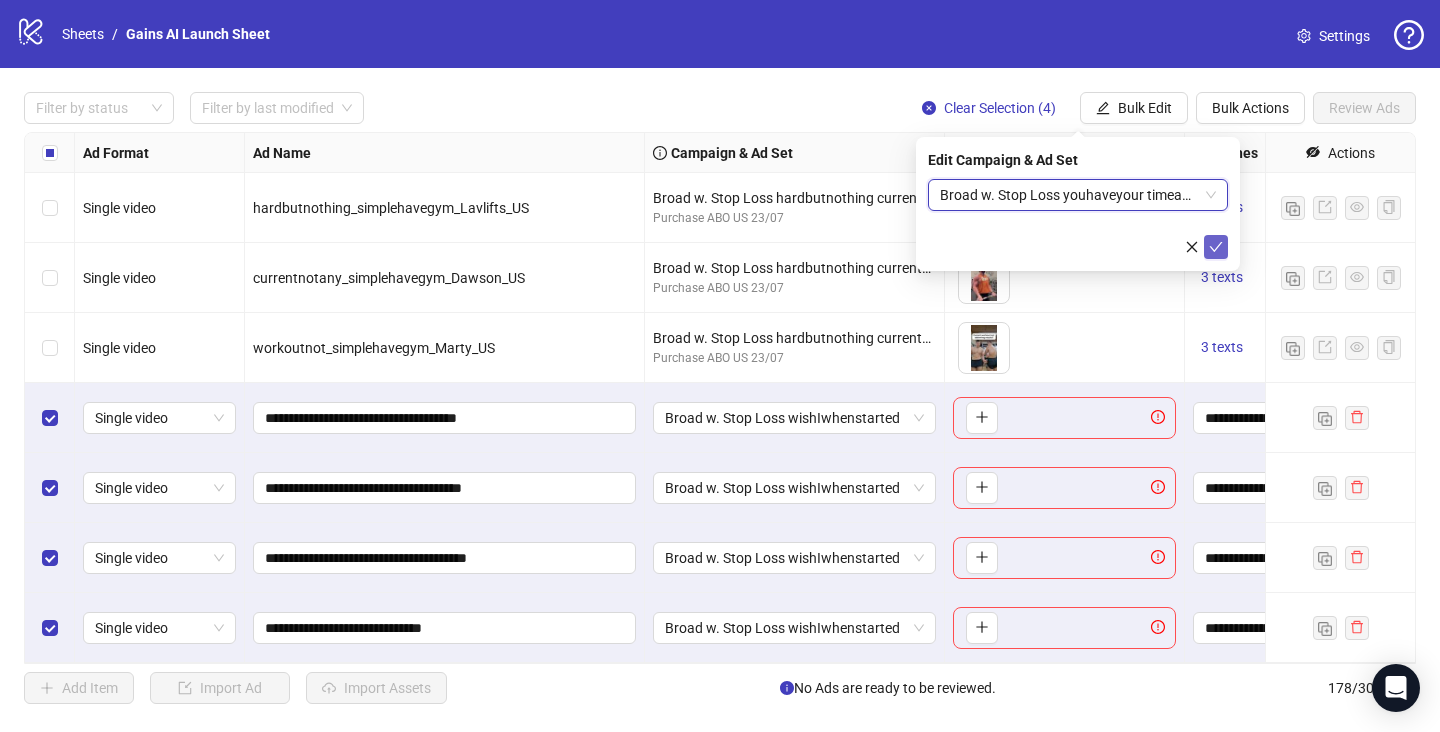click 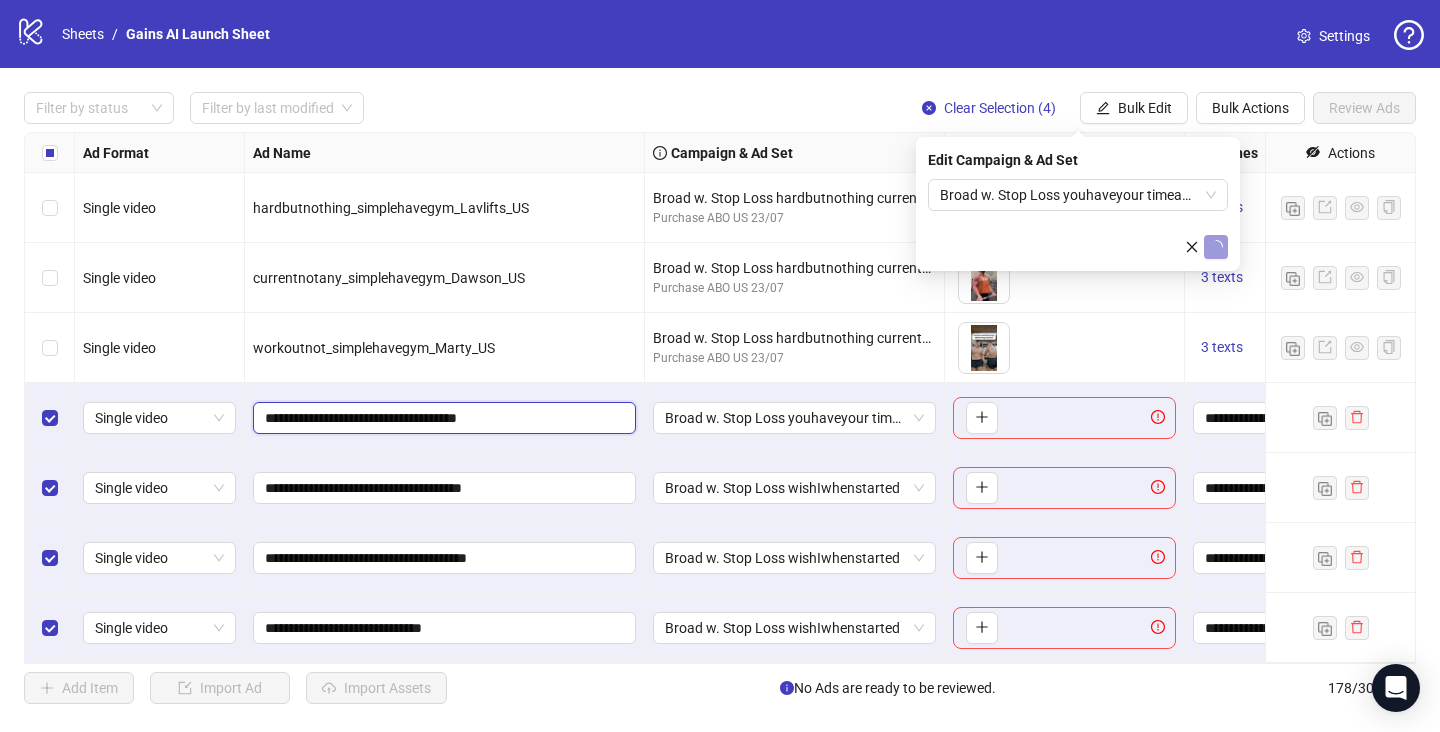 click on "**********" at bounding box center [442, 418] 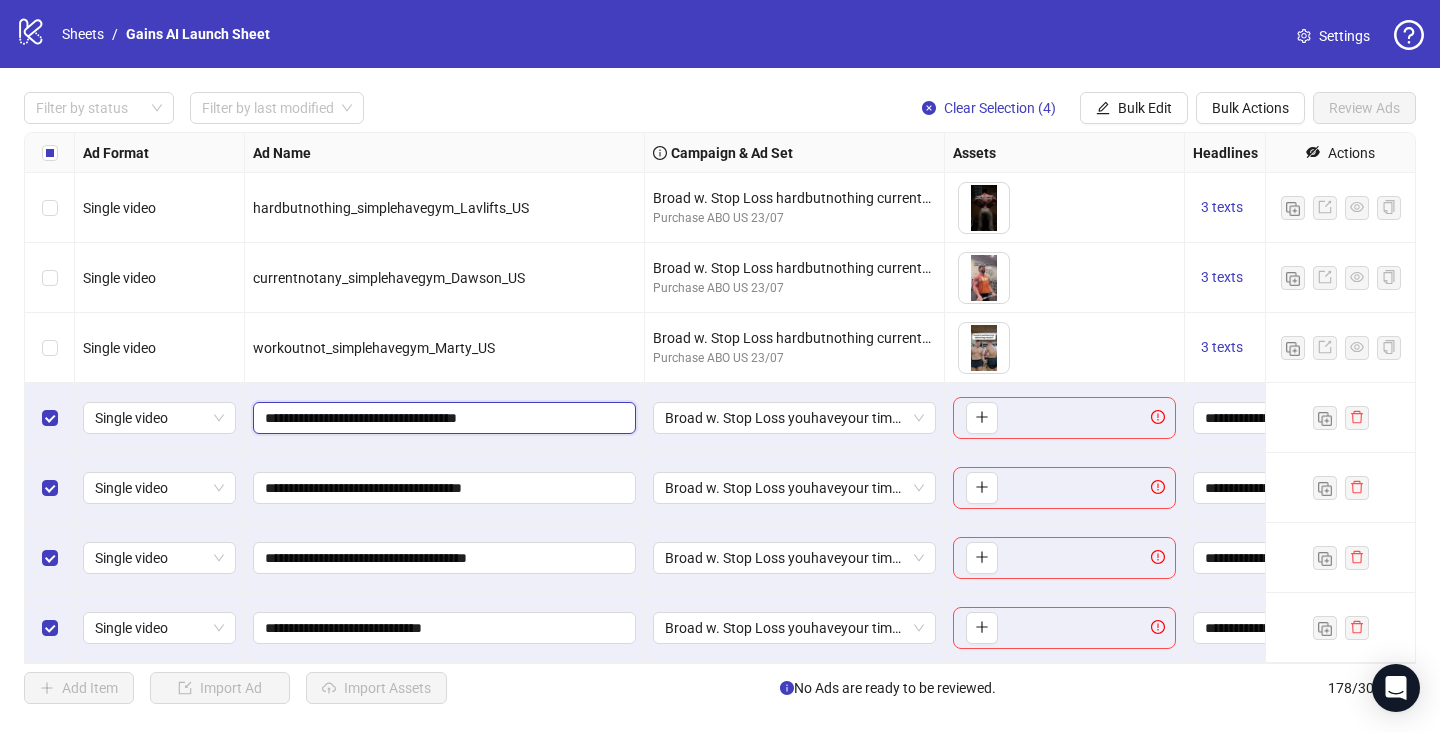 click on "**********" at bounding box center [442, 418] 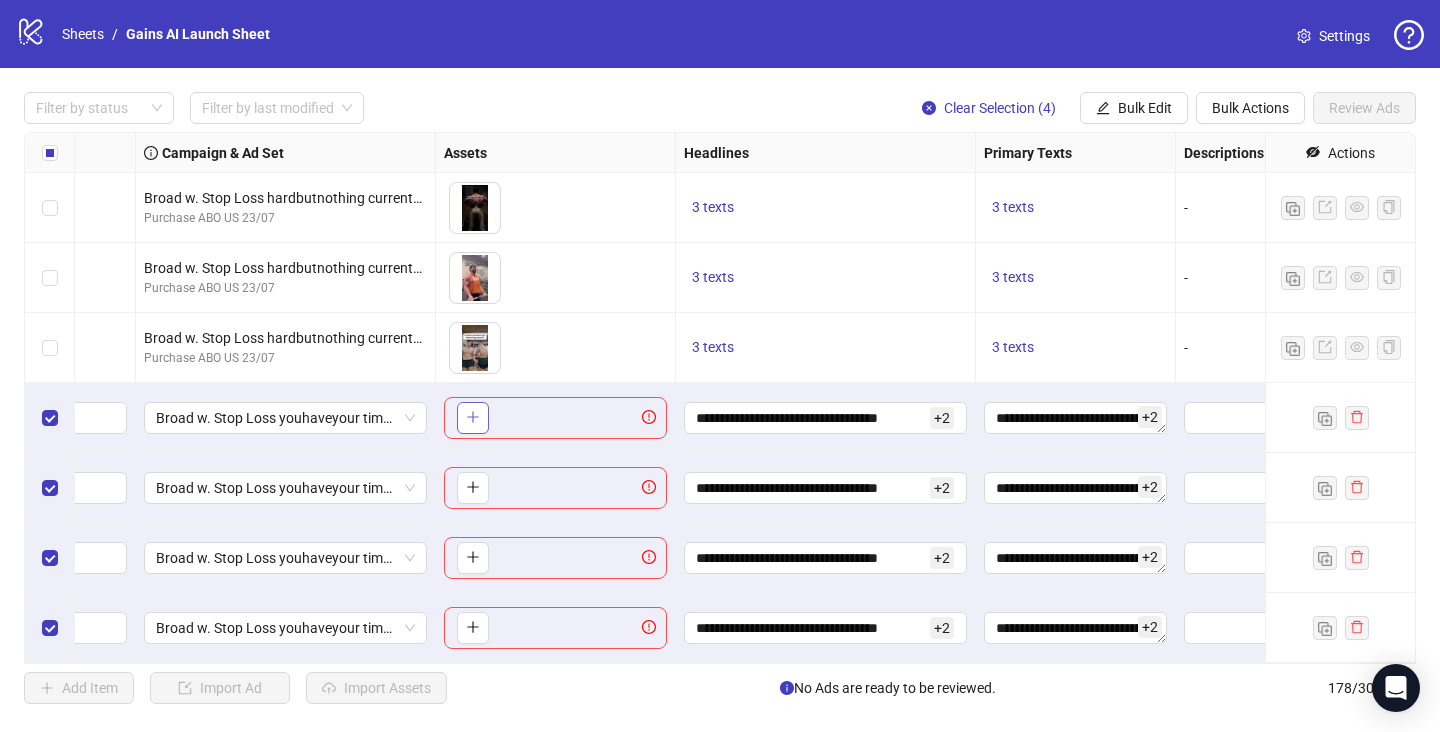 click at bounding box center [473, 418] 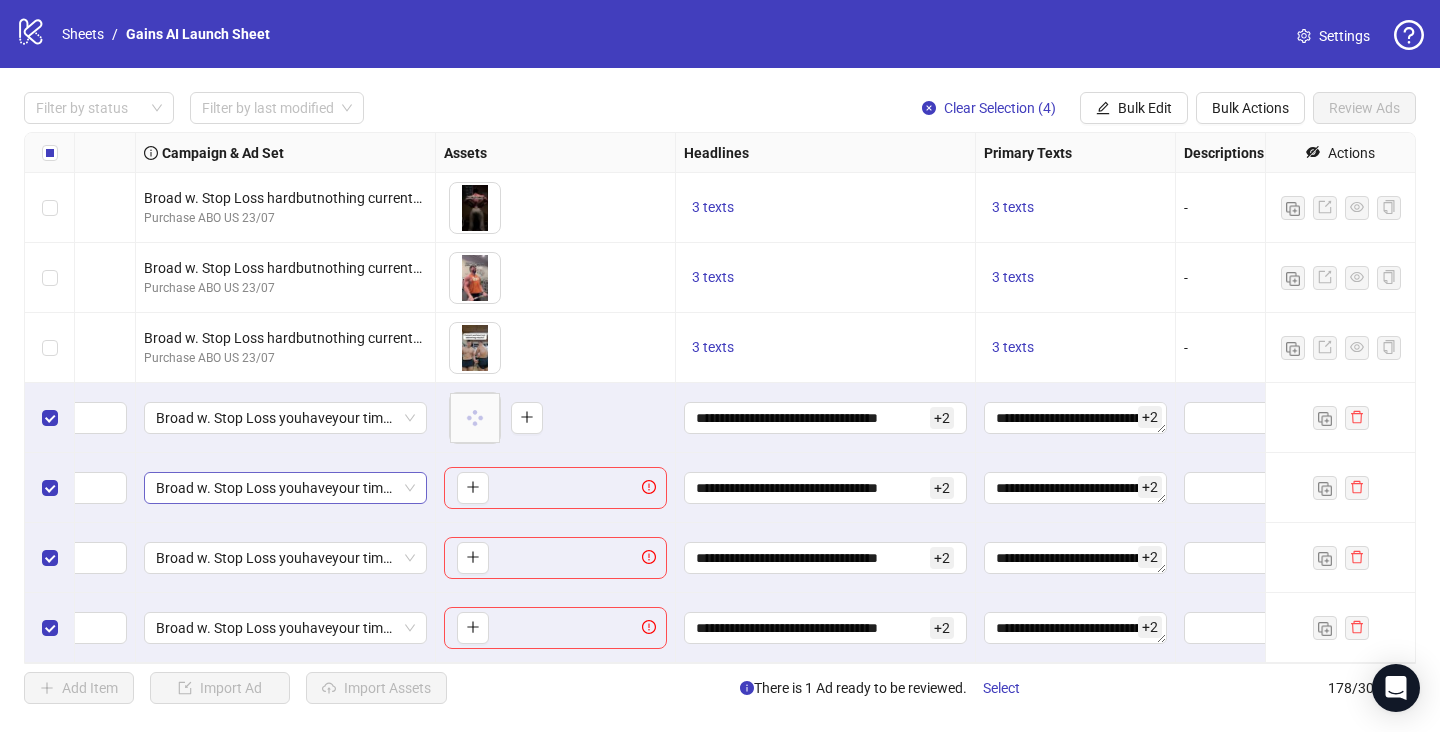click on "Broad w. Stop Loss youhaveyour timeandglute foundwayyour youtoan" at bounding box center (285, 488) 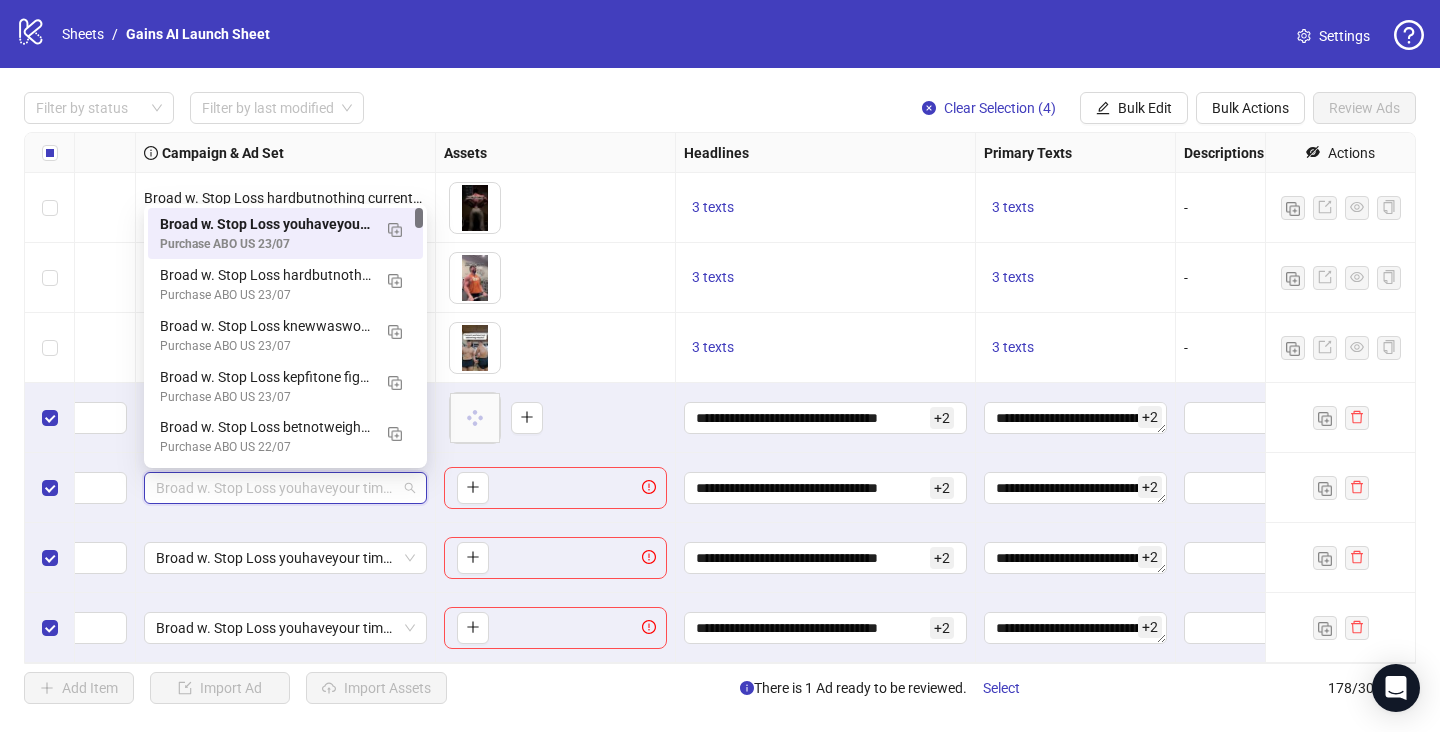 click on "Broad w. Stop Loss youhaveyour timeandglute foundwayyour youtoan" at bounding box center [285, 488] 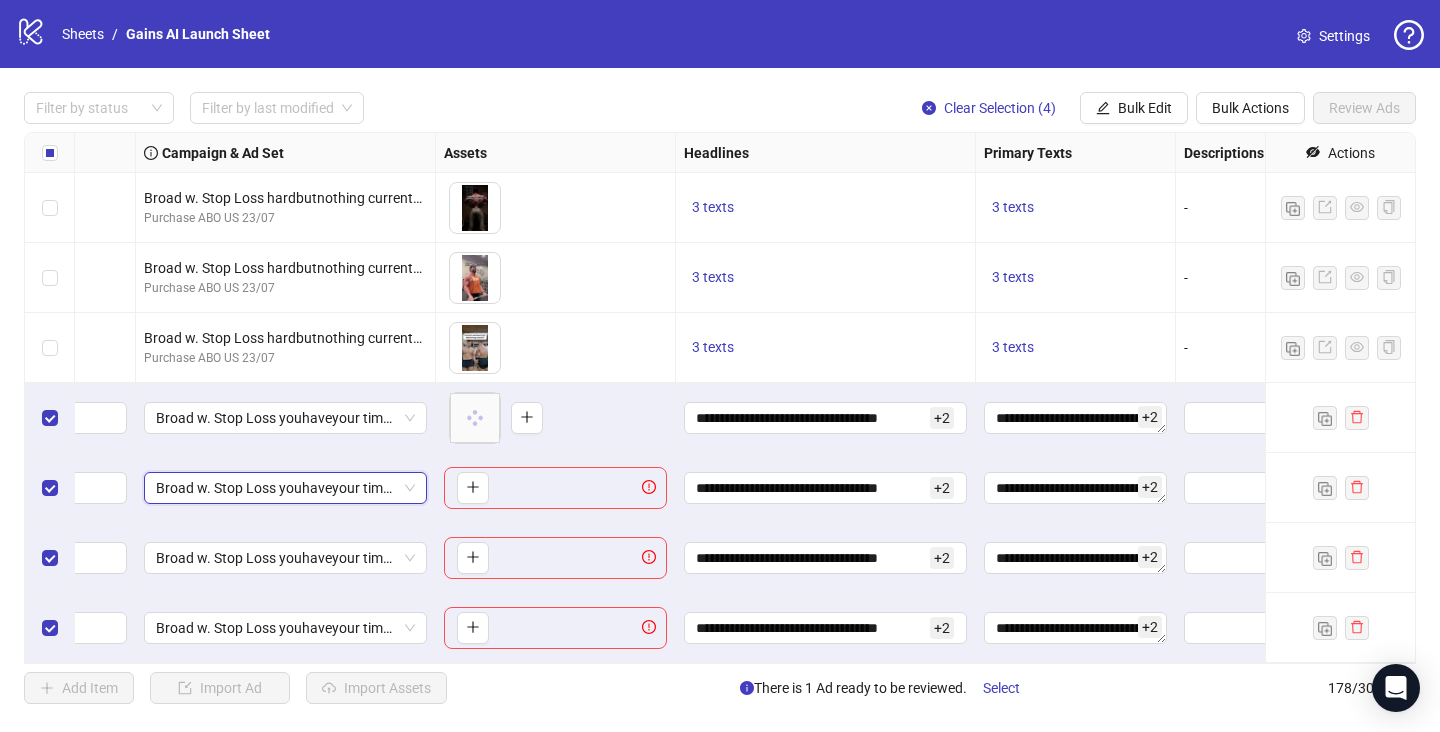 click on "Broad w. Stop Loss youhaveyour timeandglute foundwayyour youtoan" at bounding box center (285, 488) 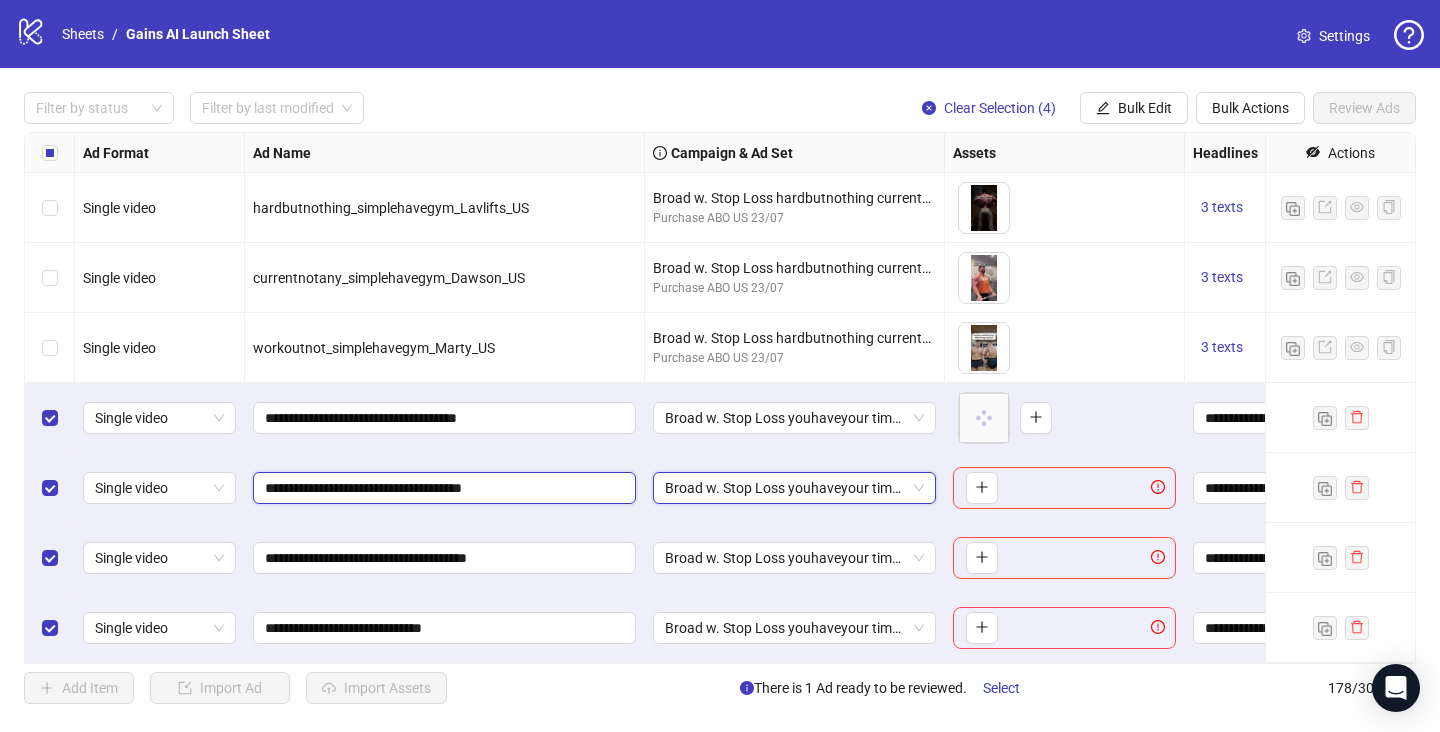 click on "**********" at bounding box center (442, 488) 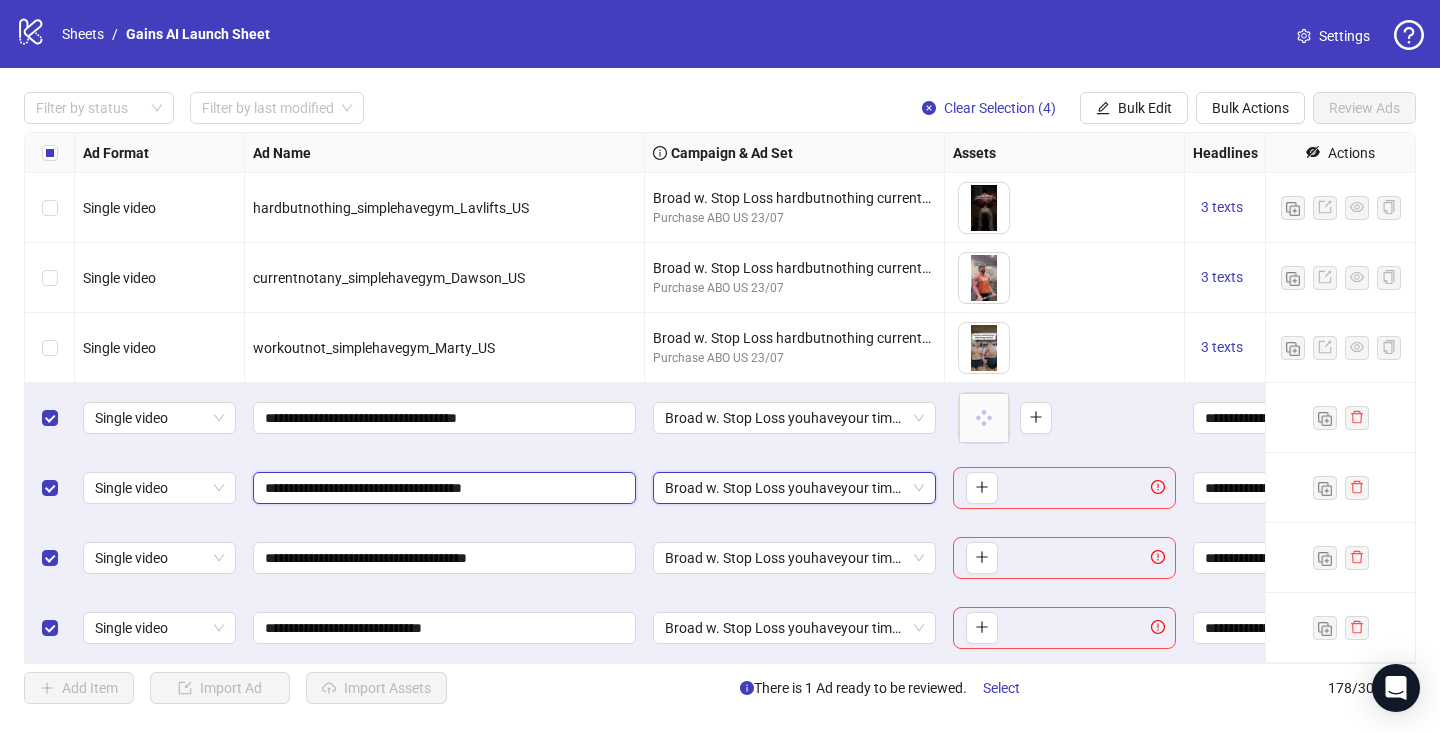 click on "**********" at bounding box center (442, 488) 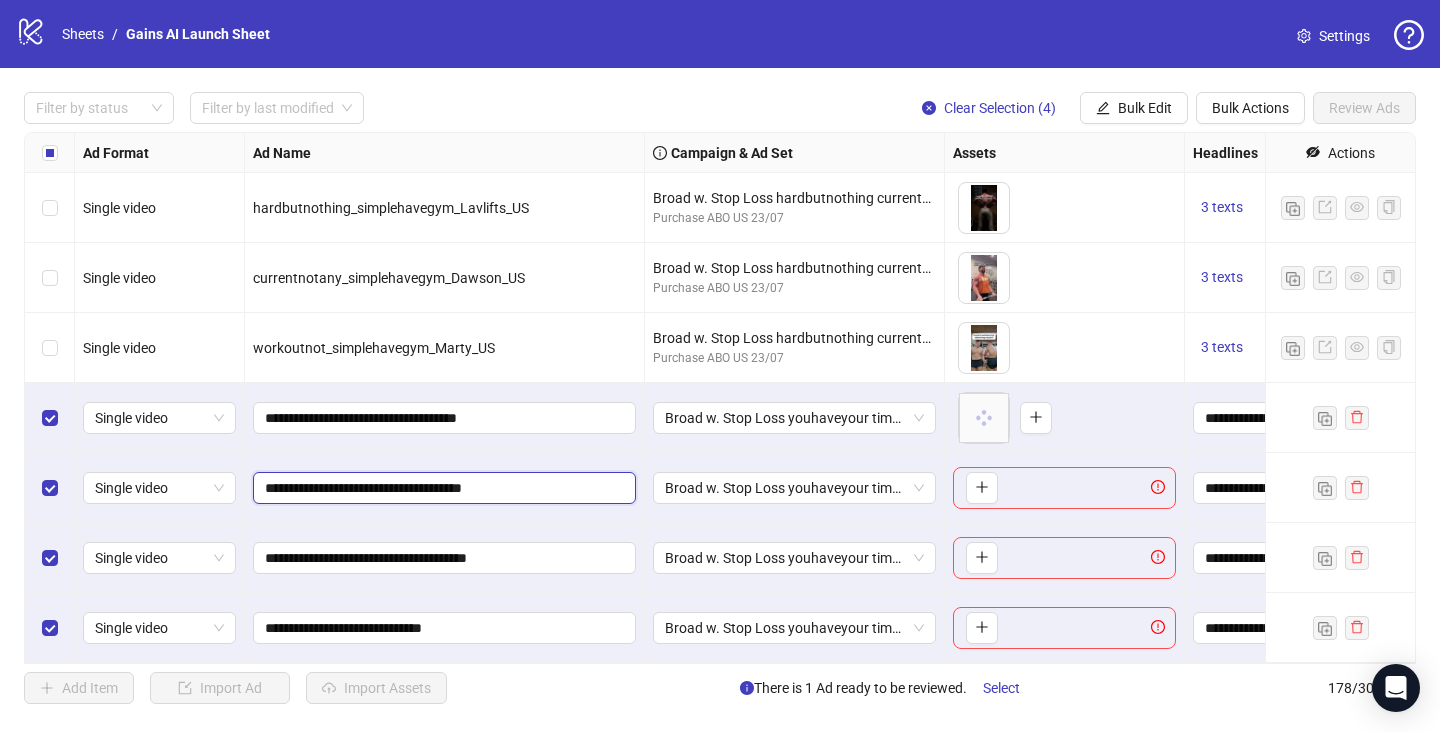 click on "**********" at bounding box center [442, 488] 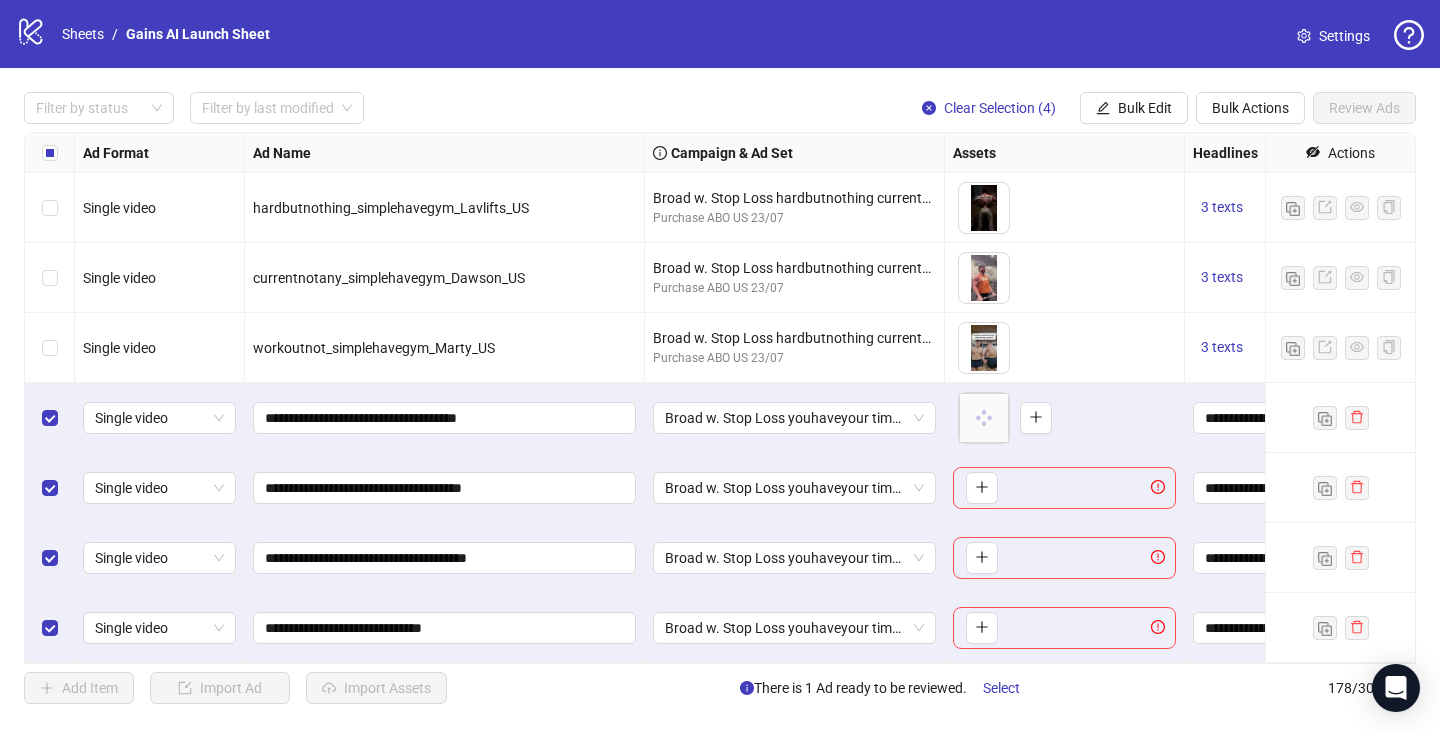 click on "Ad Format Ad Name Campaign & Ad Set Assets Headlines Primary Texts Descriptions Pixel ID Destination URL App Product Page ID Display URL Leadgen Form Product Set ID URL Params Call to Action Actions Single video tellingbutknew_finallythewas_danielferreira_US Broad w. Stop Loss knewwasworst showingbutfelt tellingbutknew pointfakeit Purchase ABO US 23/07
To pick up a draggable item, press the space bar.
While dragging, use the arrow keys to move the item.
Press space again to drop the item in its new position, or press escape to cancel.
3 texts 3 texts - - Single video pointfakeit_finallythewas_ezequiel_US Broad w. Stop Loss knewwasworst showingbutfelt tellingbutknew pointfakeit Purchase ABO US 23/07
To pick up a draggable item, press the space bar.
While dragging, use the arrow keys to move the item.
Press space again to drop the item in its new position, or press escape to cancel.
3 texts 3 texts - - Single video hardbutnothing_simplehavegym_Lavlifts_US Purchase ABO US 23/07 -" at bounding box center (720, 398) 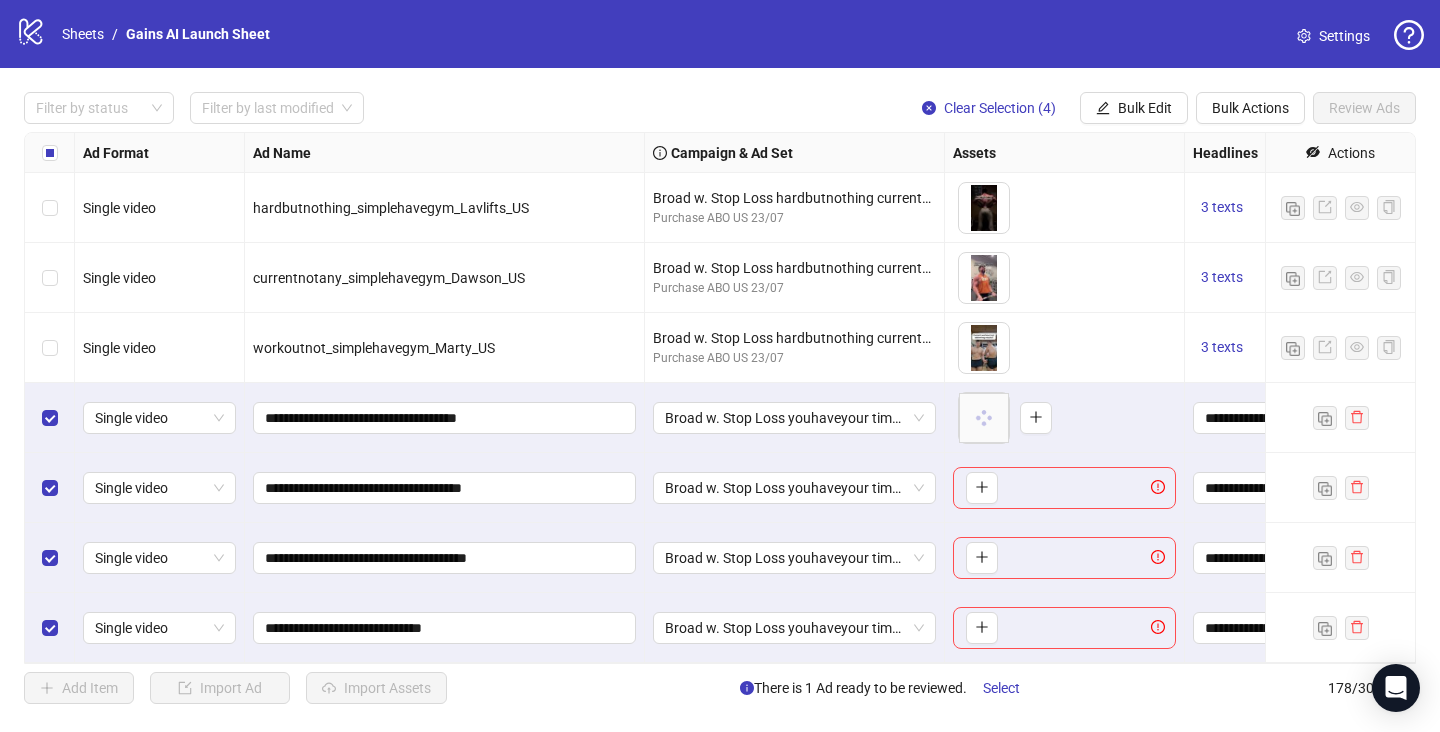 scroll, scrollTop: 11970, scrollLeft: 459, axis: both 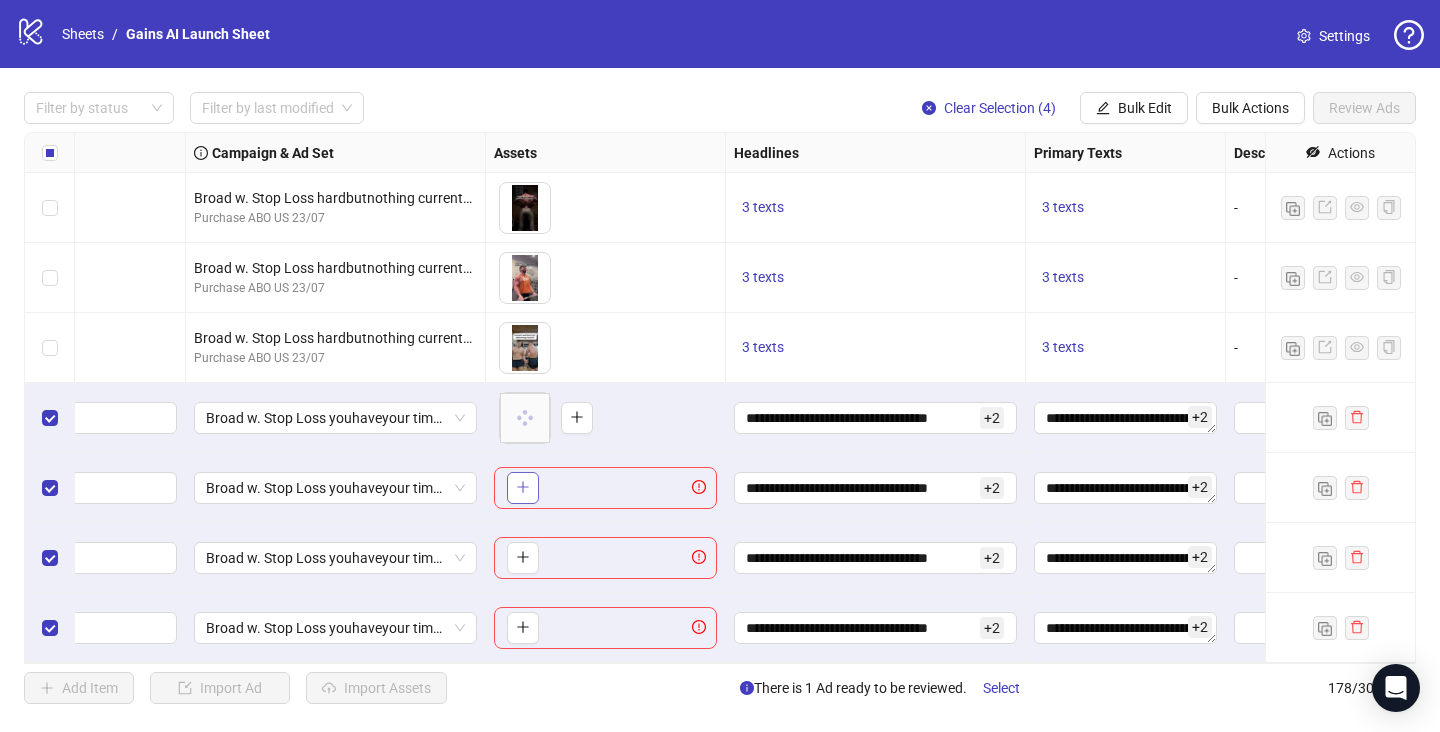 click at bounding box center [523, 488] 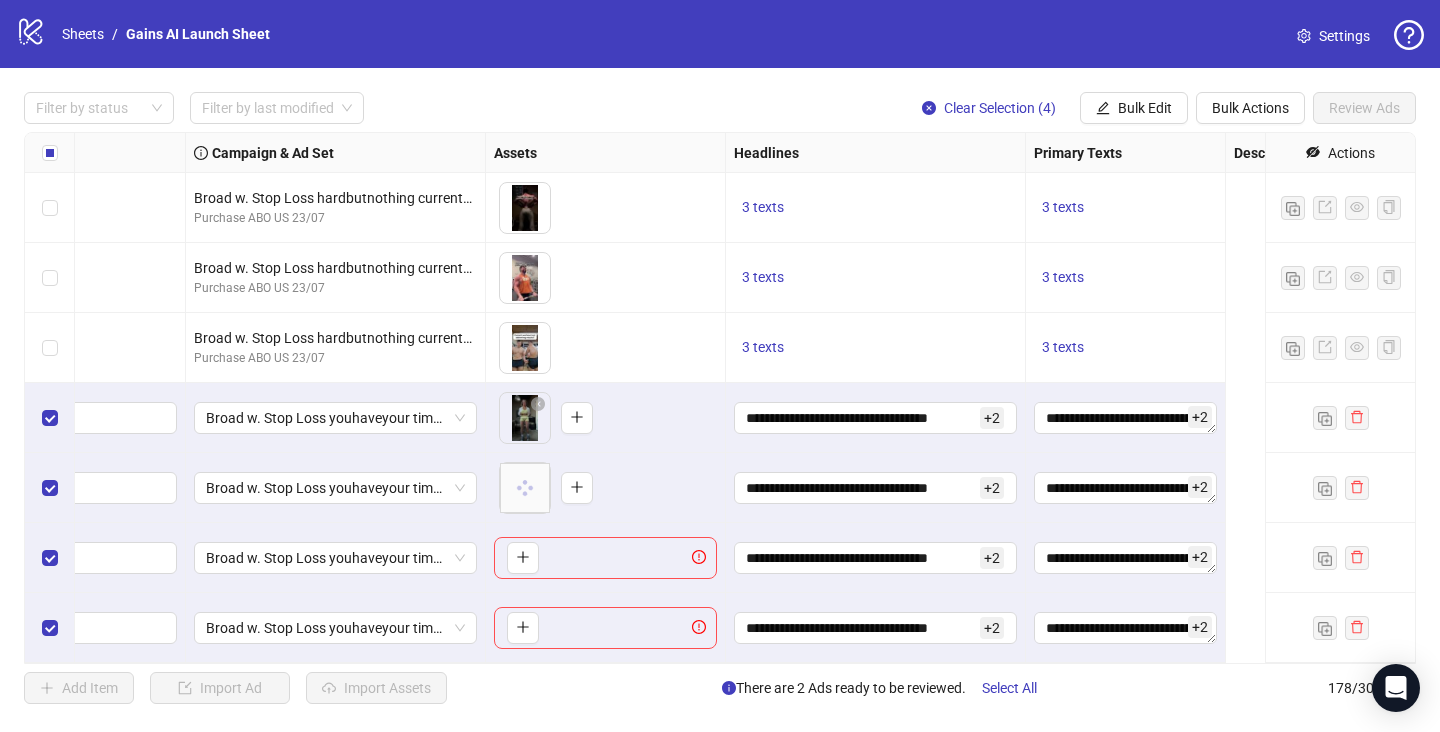 scroll, scrollTop: 11970, scrollLeft: 0, axis: vertical 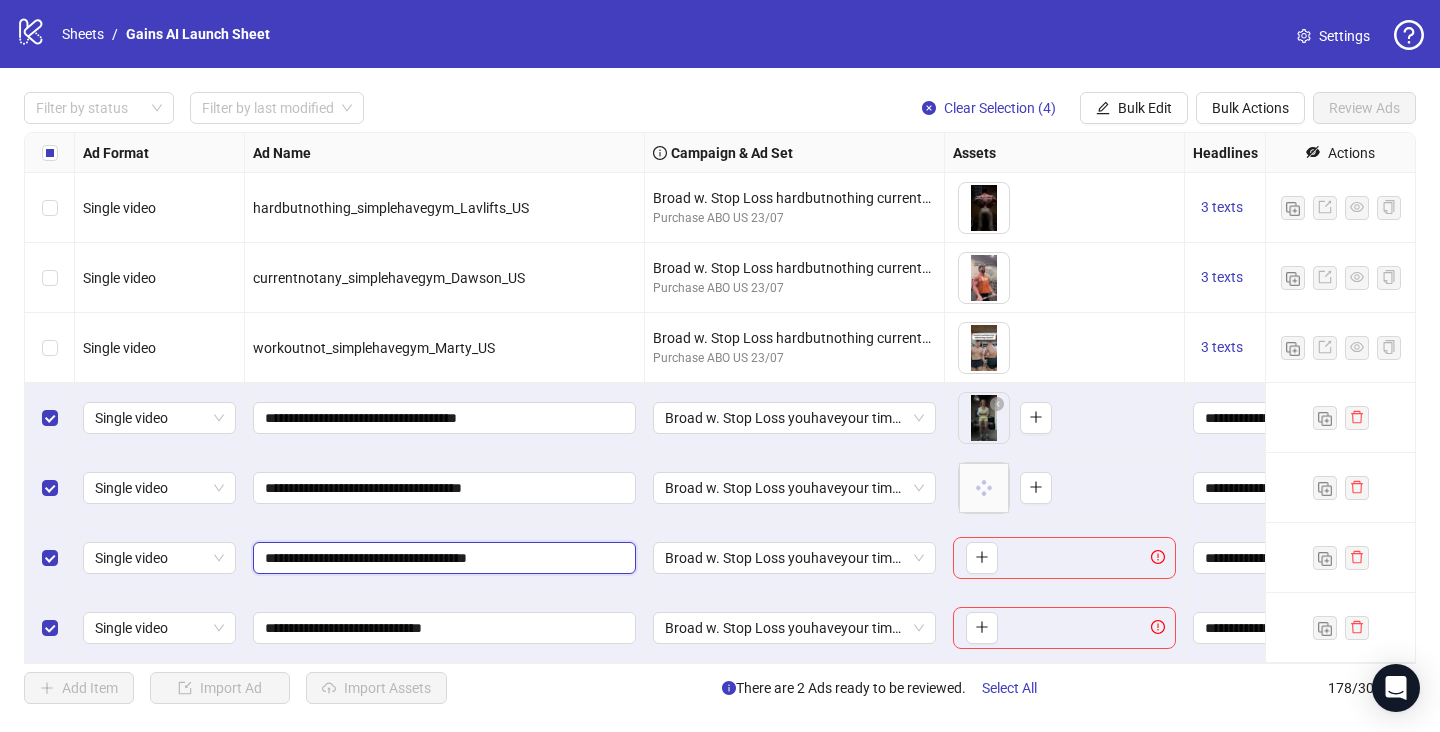 click on "**********" at bounding box center [442, 558] 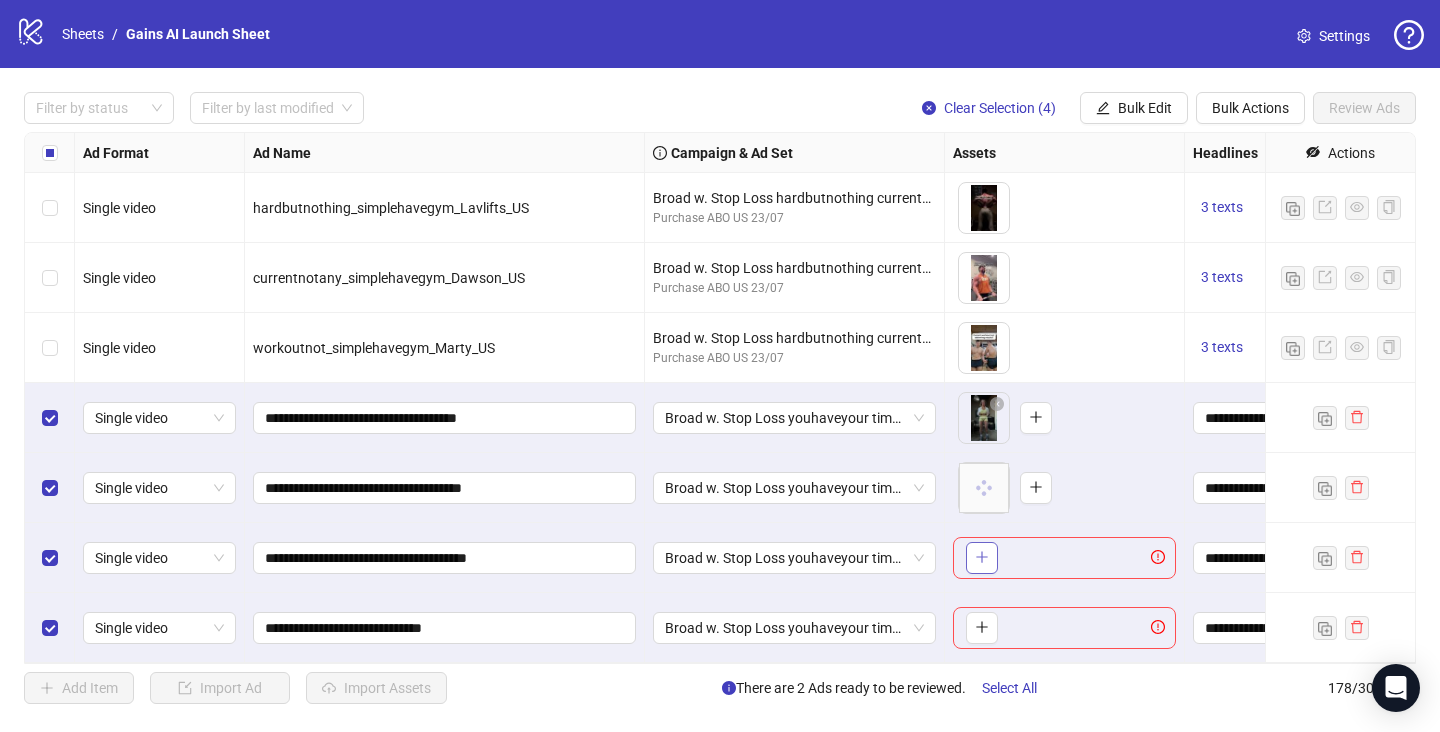 click at bounding box center (982, 558) 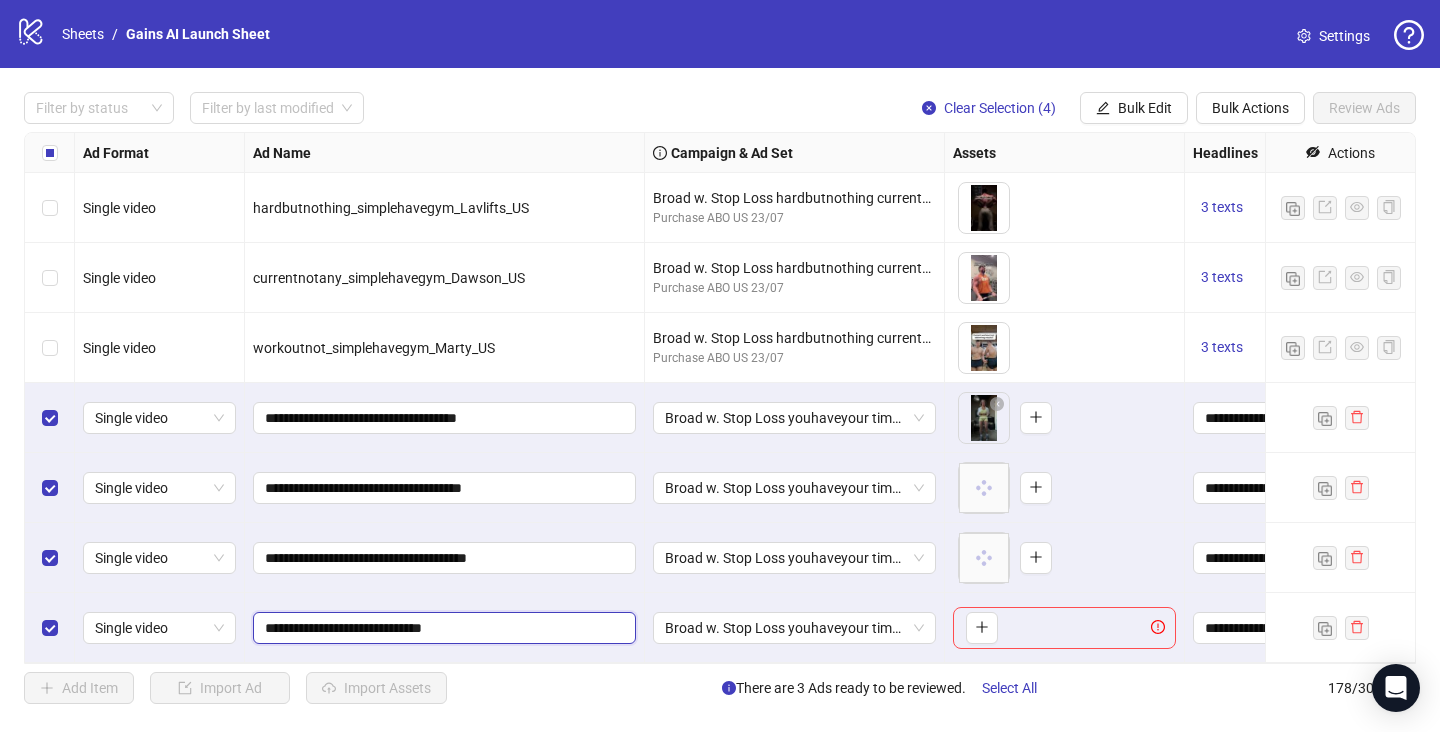 click on "**********" at bounding box center [442, 628] 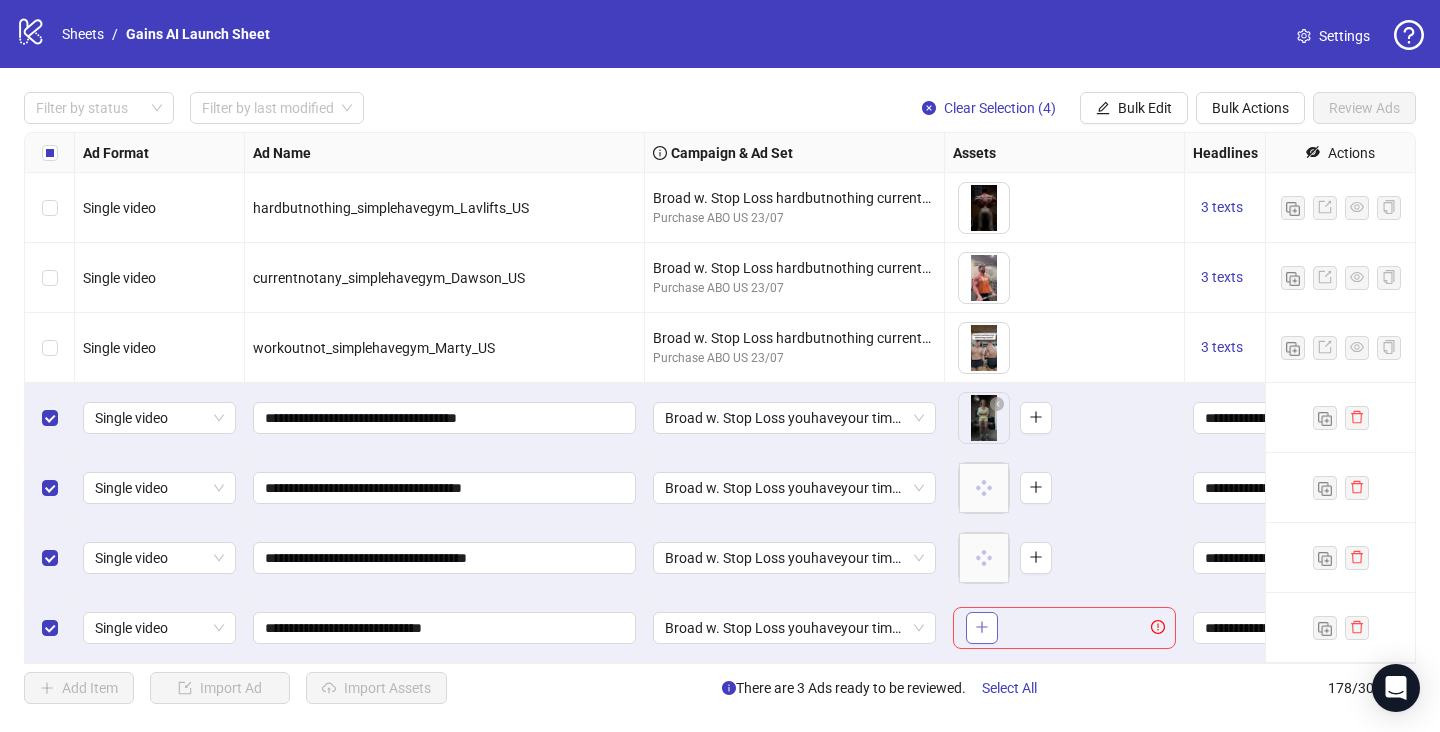 click 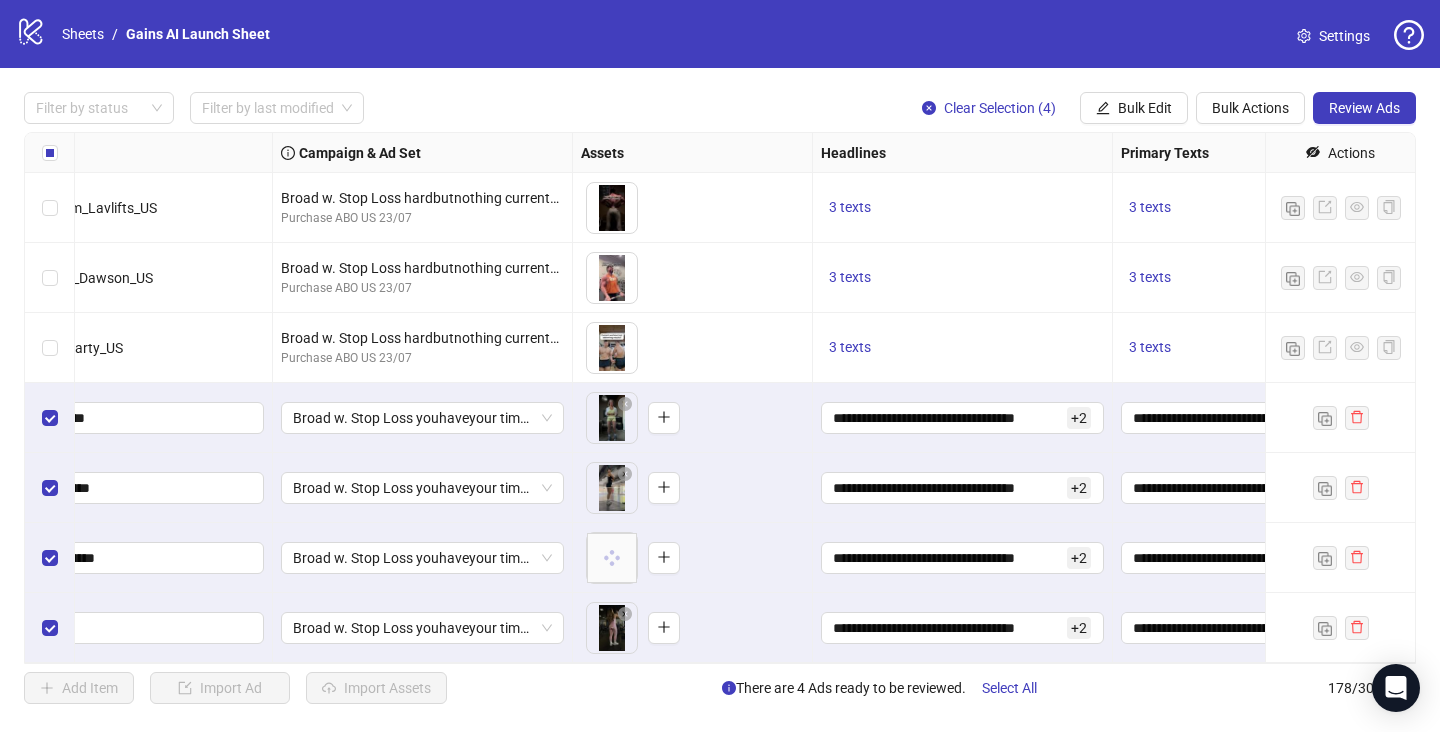 scroll, scrollTop: 11970, scrollLeft: 0, axis: vertical 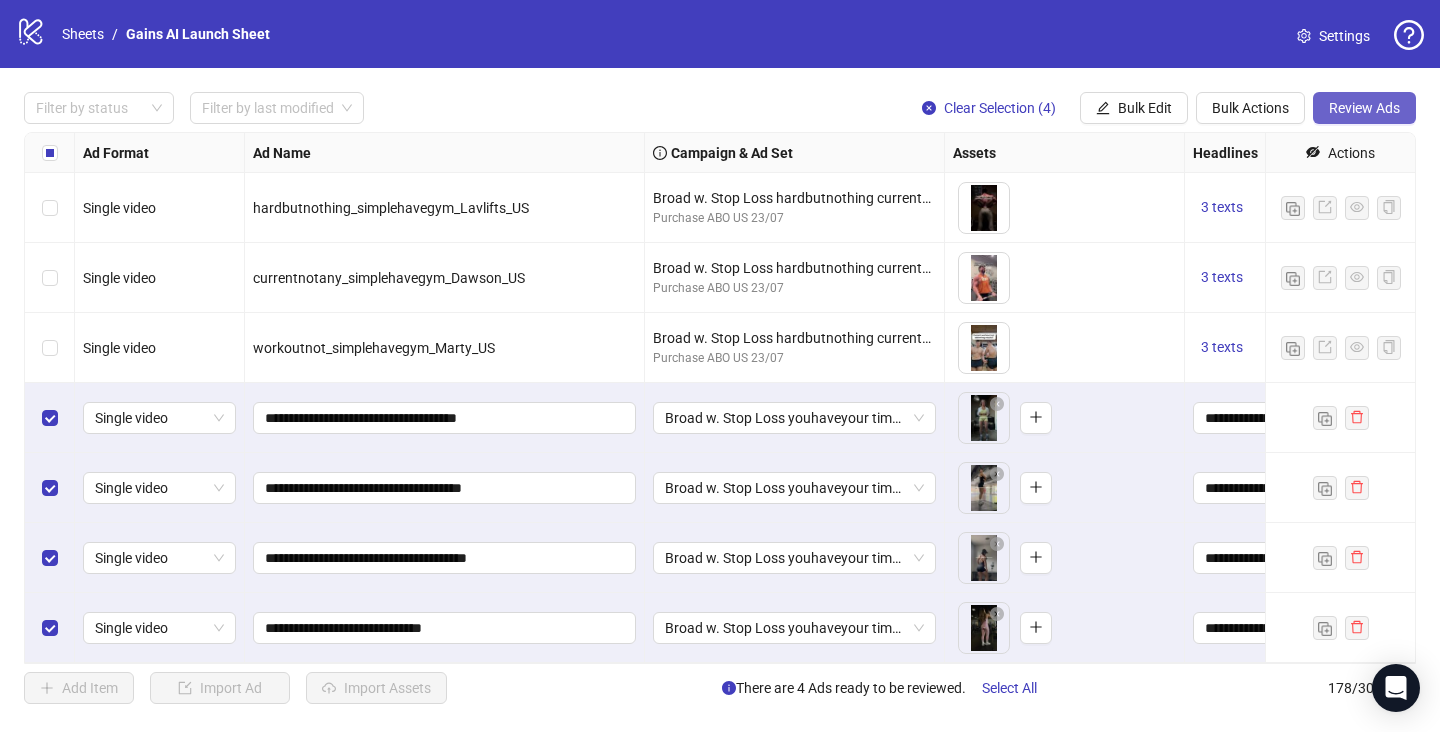 click on "Review Ads" at bounding box center (1364, 108) 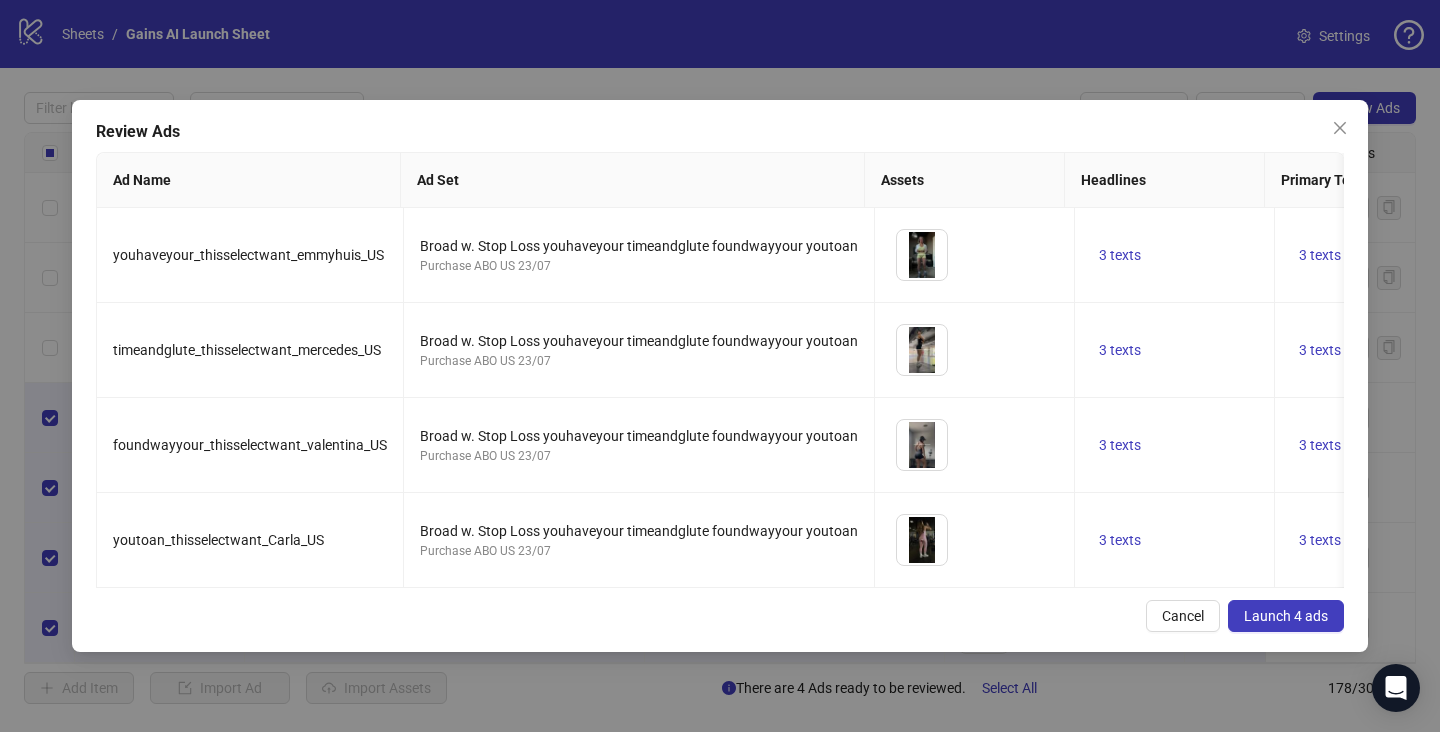 click on "Launch 4 ads" at bounding box center [1286, 616] 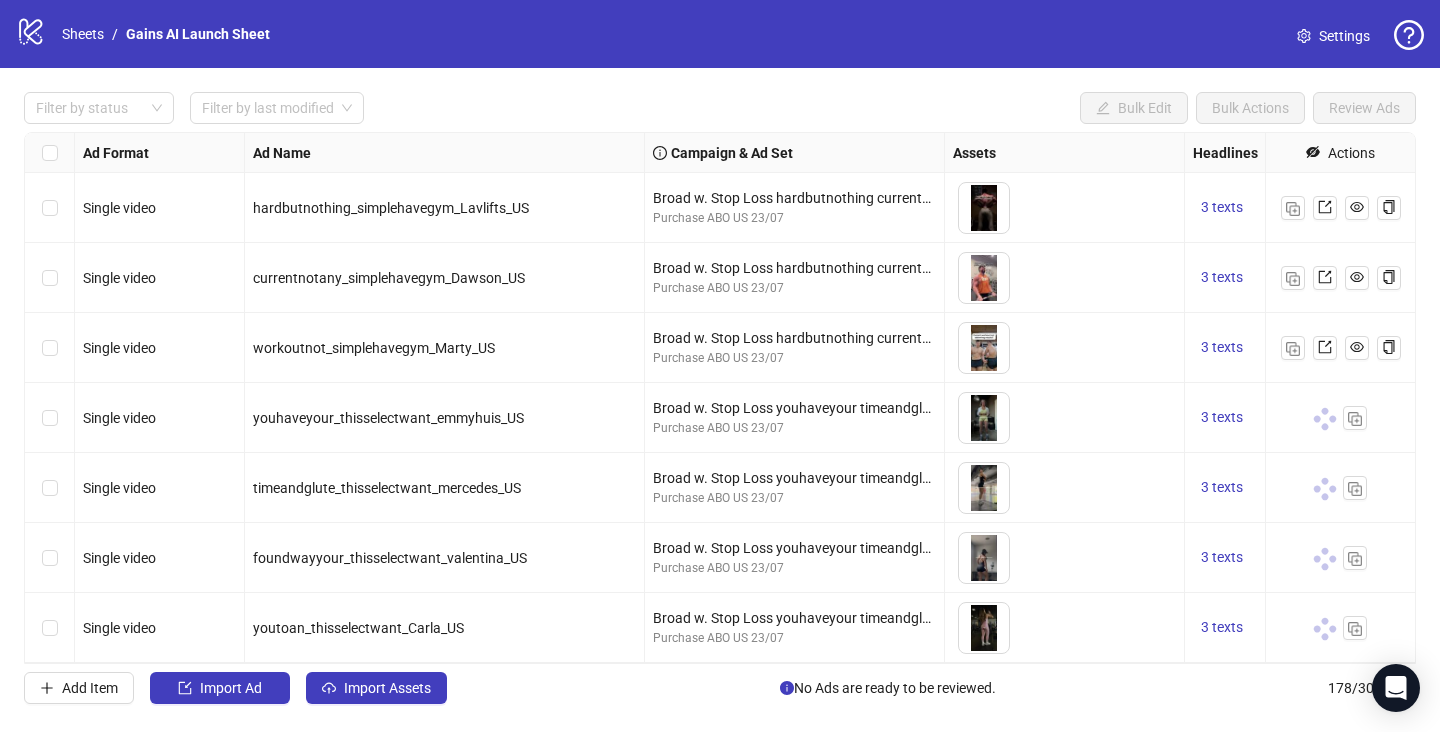 click at bounding box center (1340, 628) 